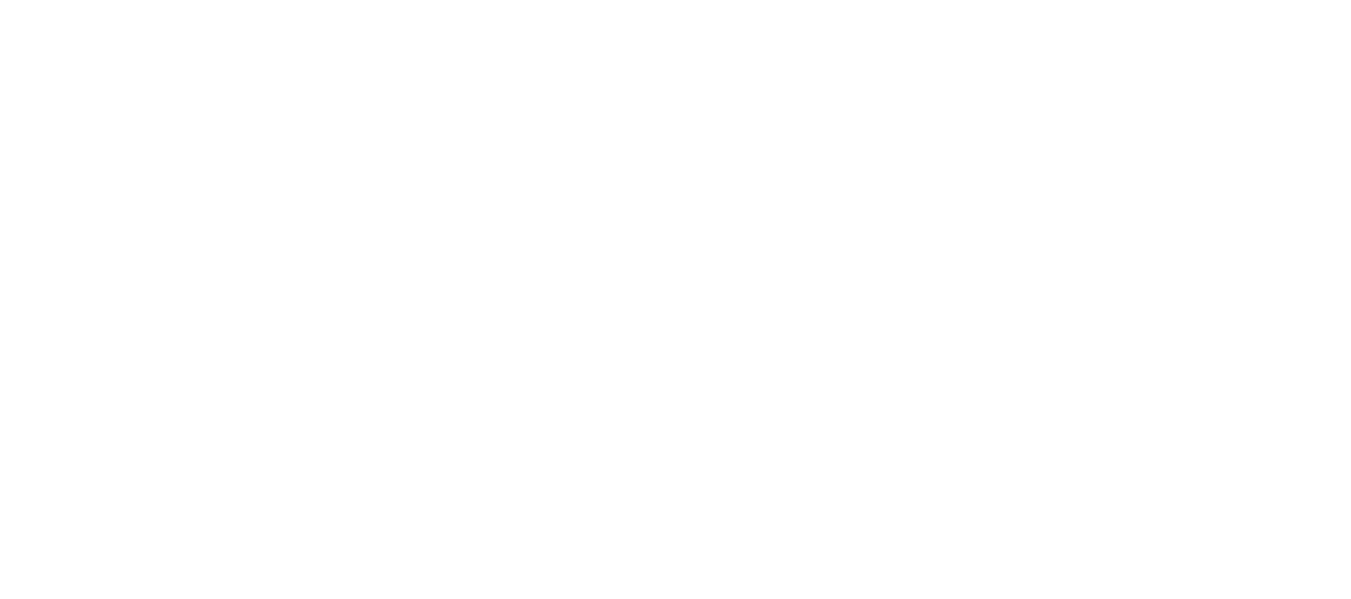 scroll, scrollTop: 0, scrollLeft: 0, axis: both 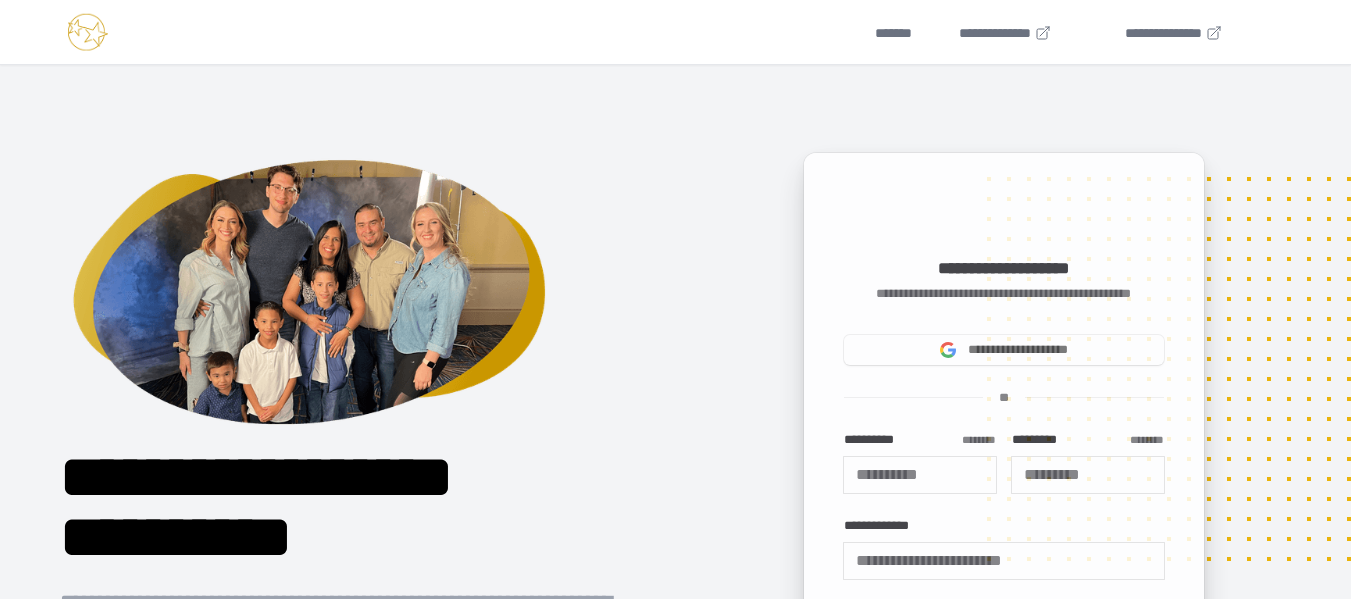 type 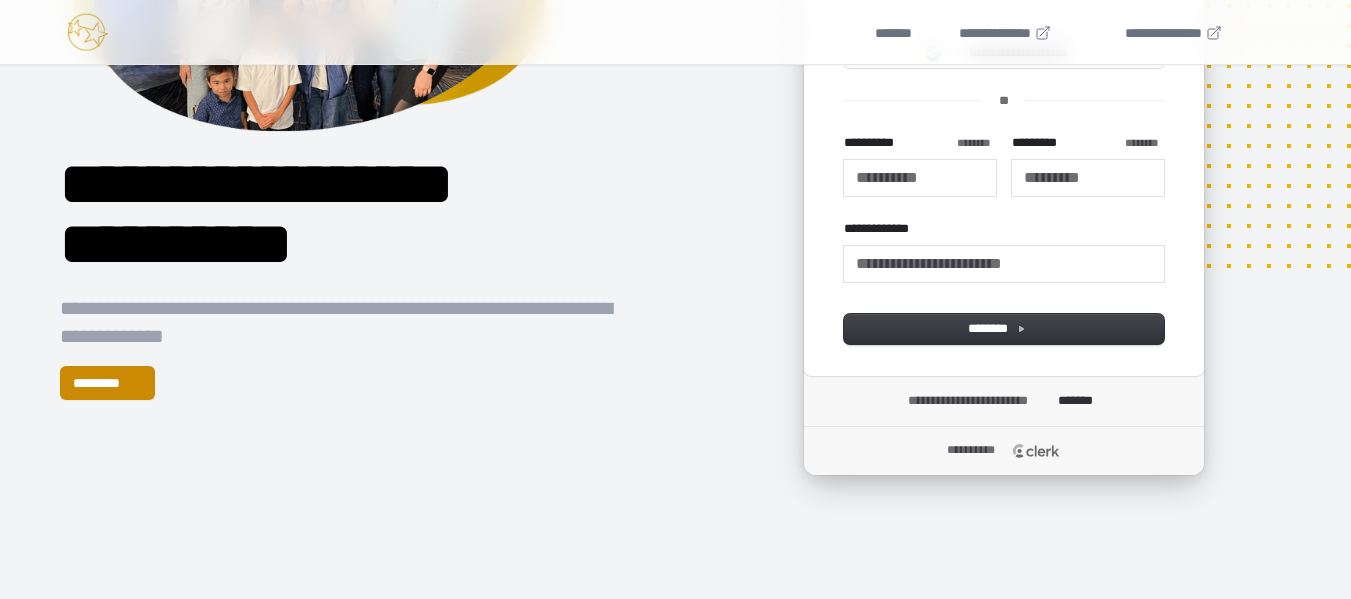 scroll, scrollTop: 400, scrollLeft: 0, axis: vertical 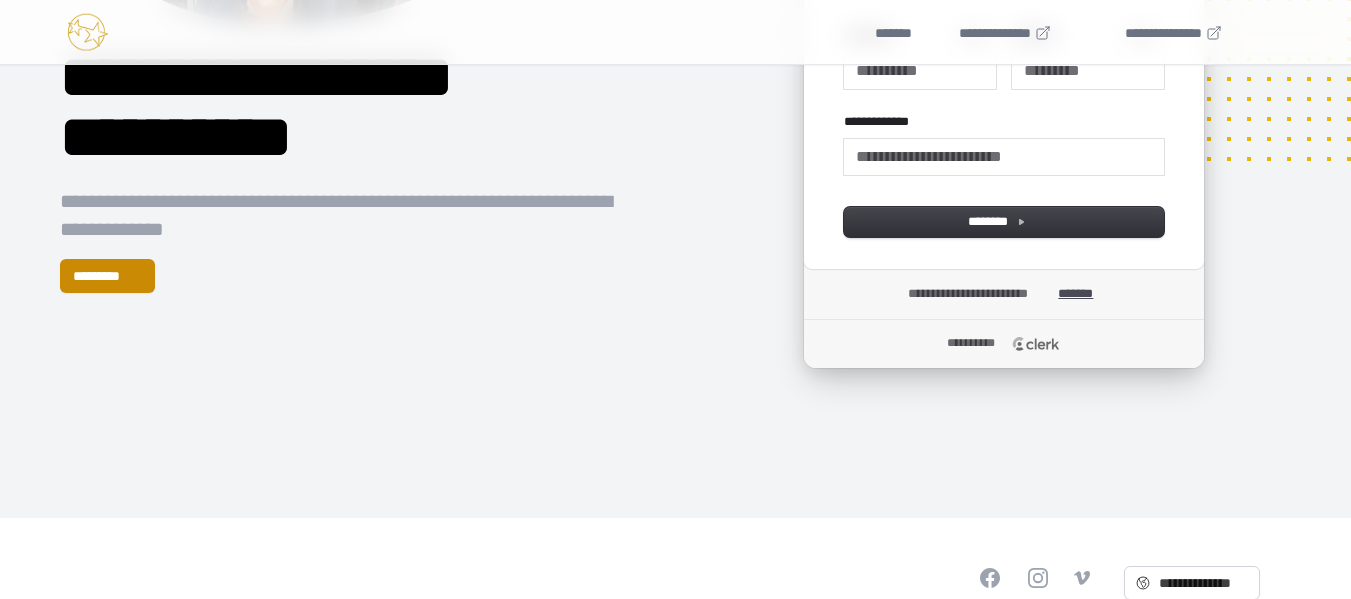 click on "*******" at bounding box center [1078, 294] 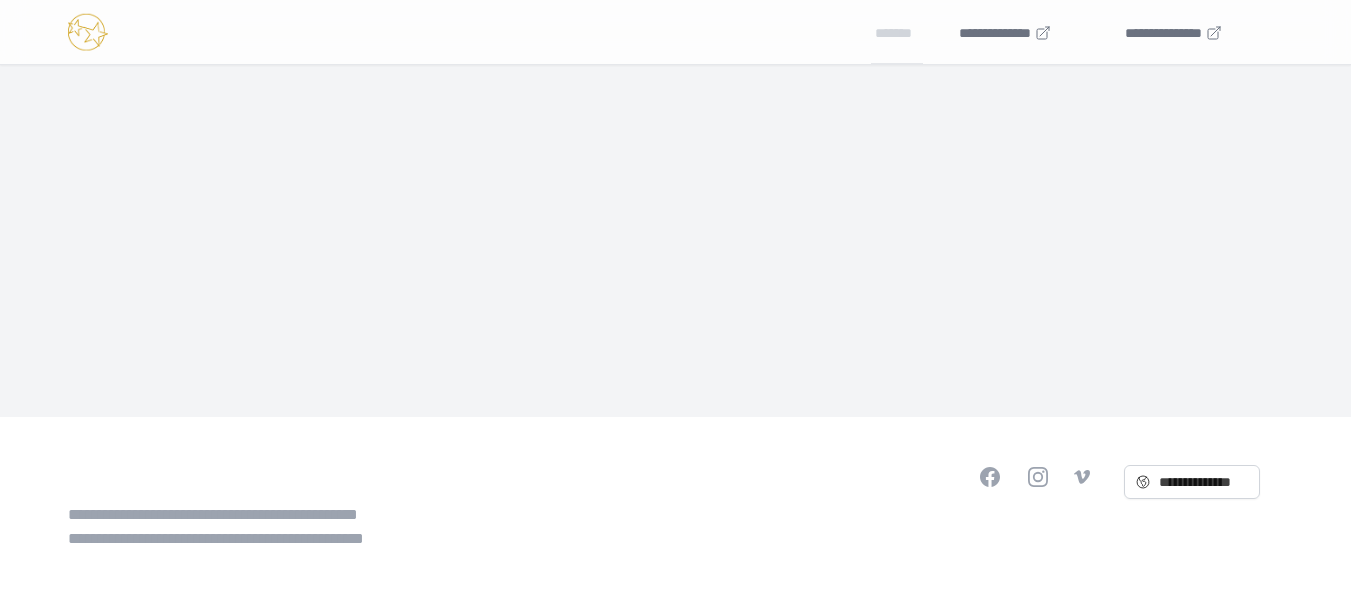 scroll, scrollTop: 0, scrollLeft: 0, axis: both 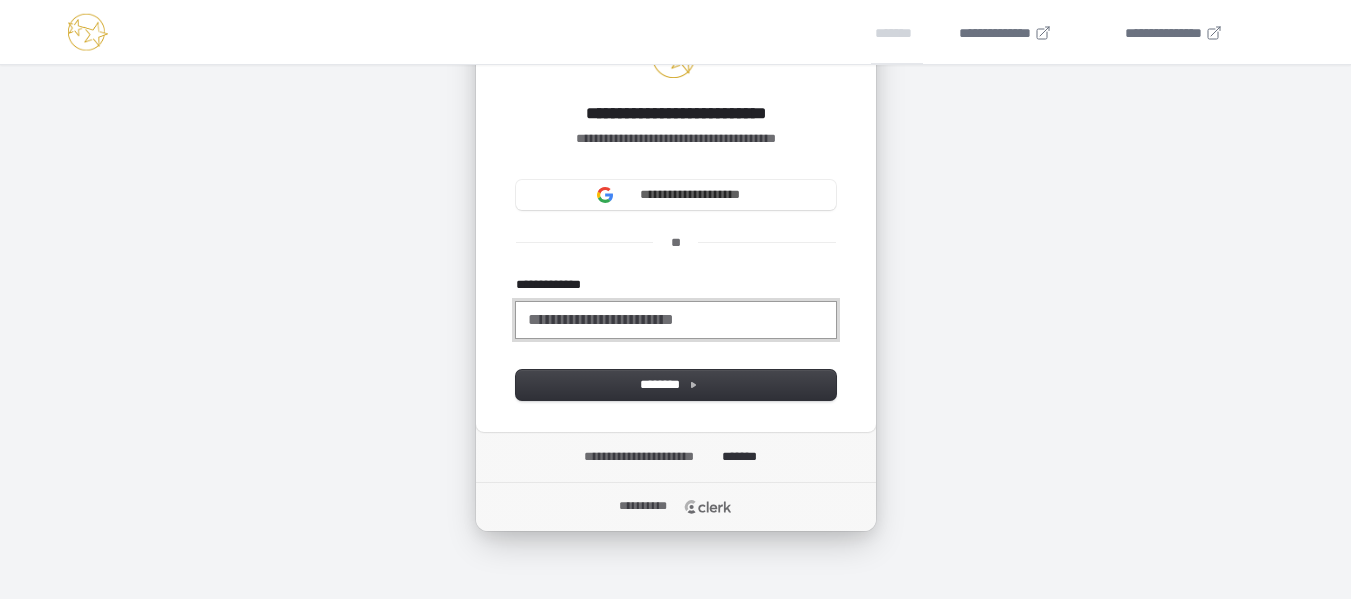 click on "**********" at bounding box center (676, 320) 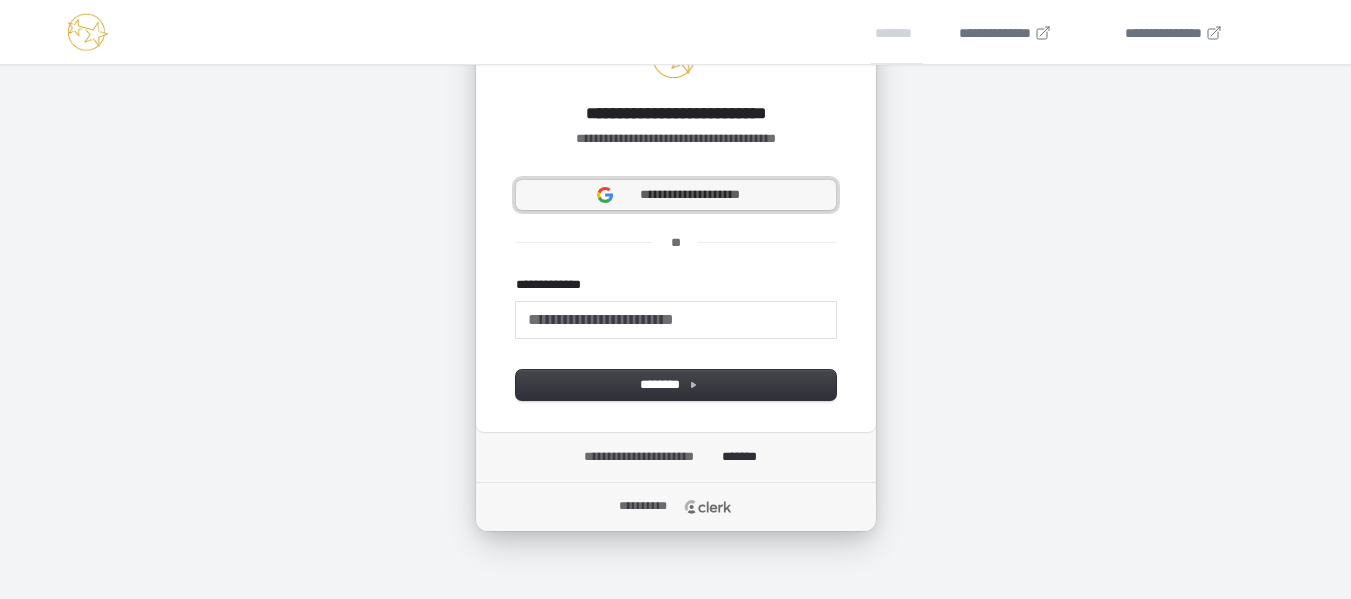 click on "**********" at bounding box center [689, 195] 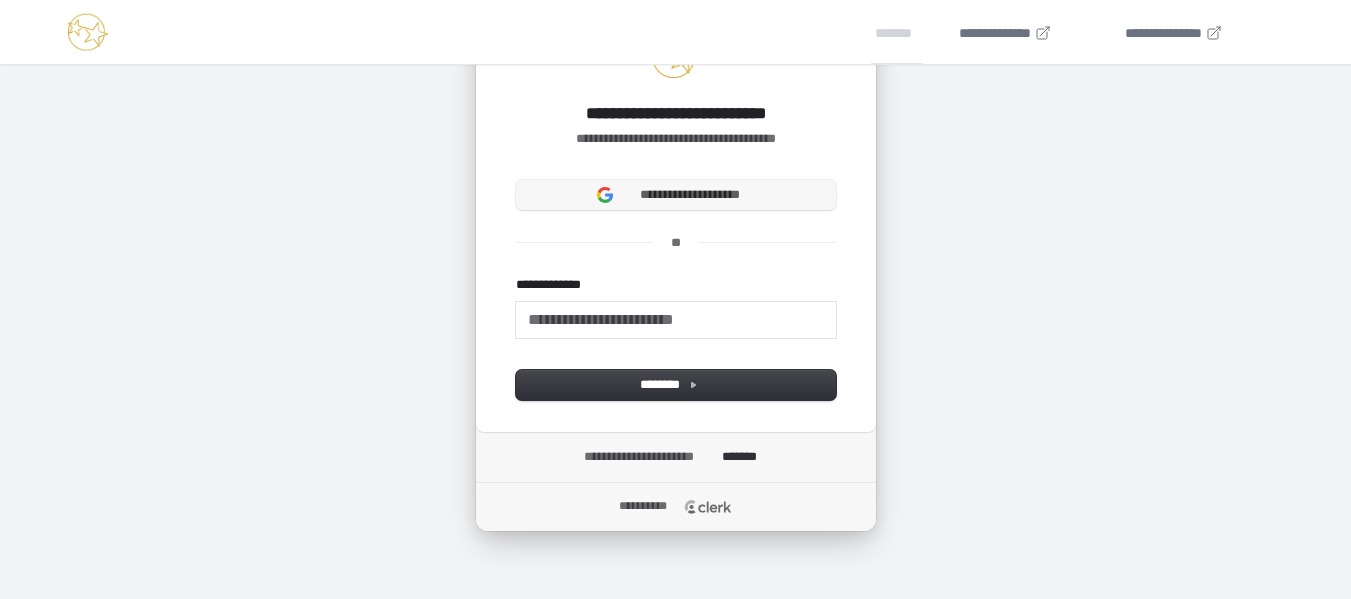 type 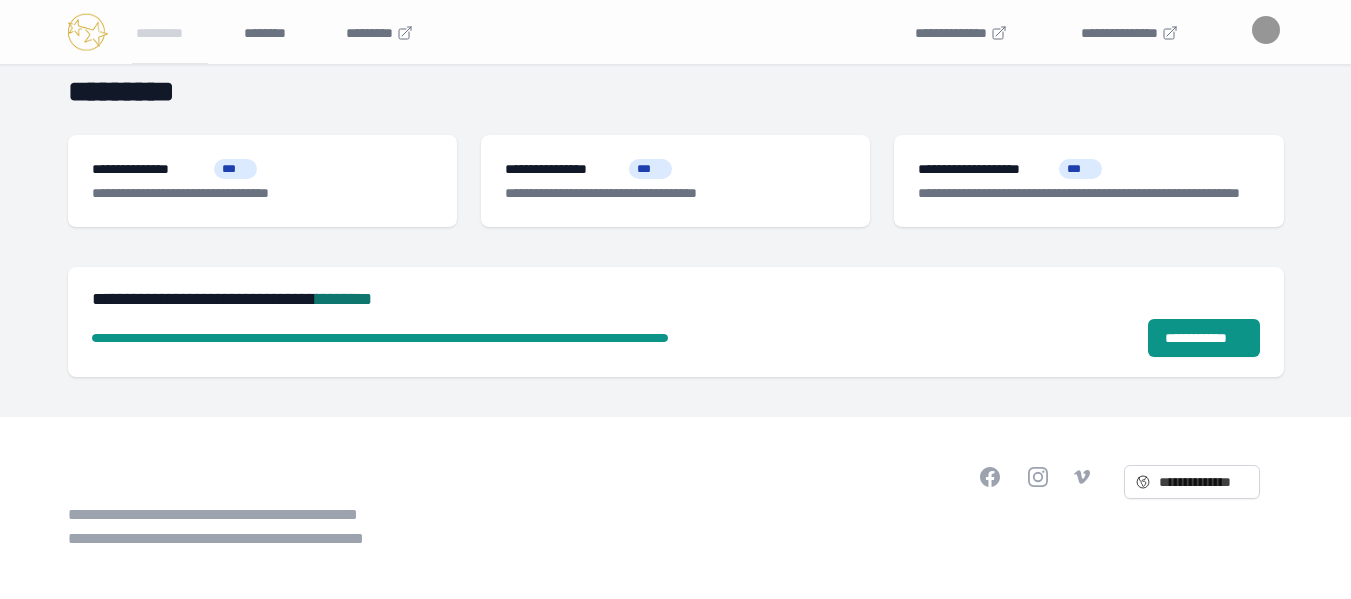 scroll, scrollTop: 0, scrollLeft: 0, axis: both 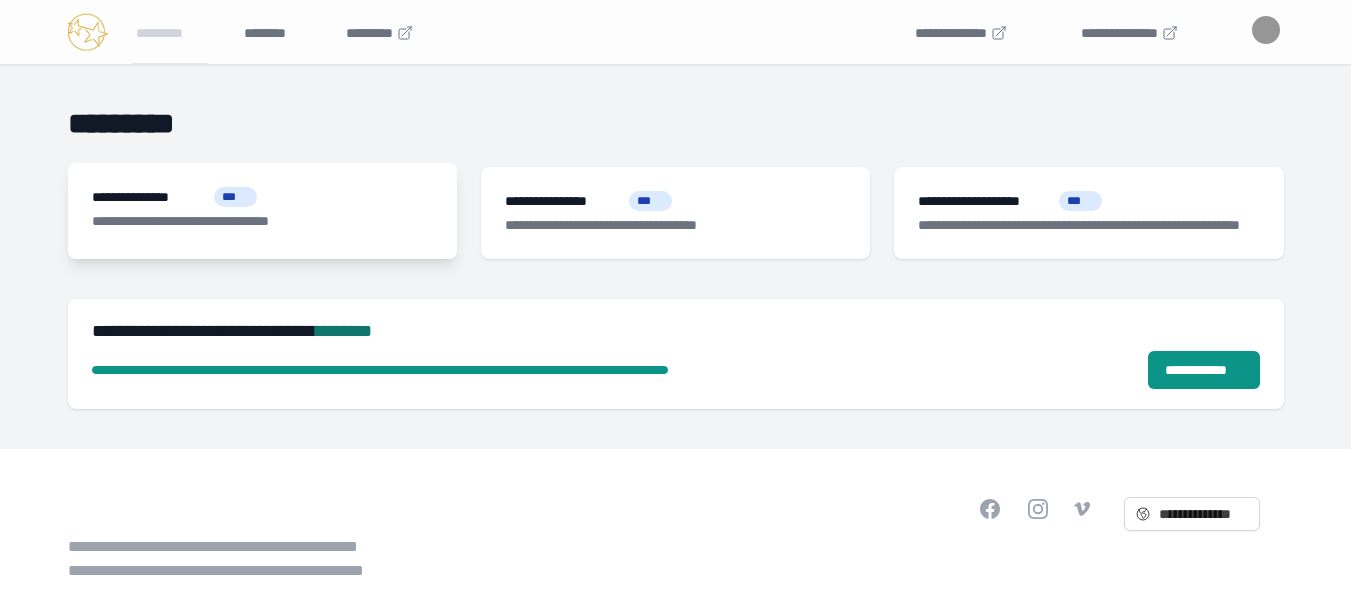 click on "**********" at bounding box center (262, 221) 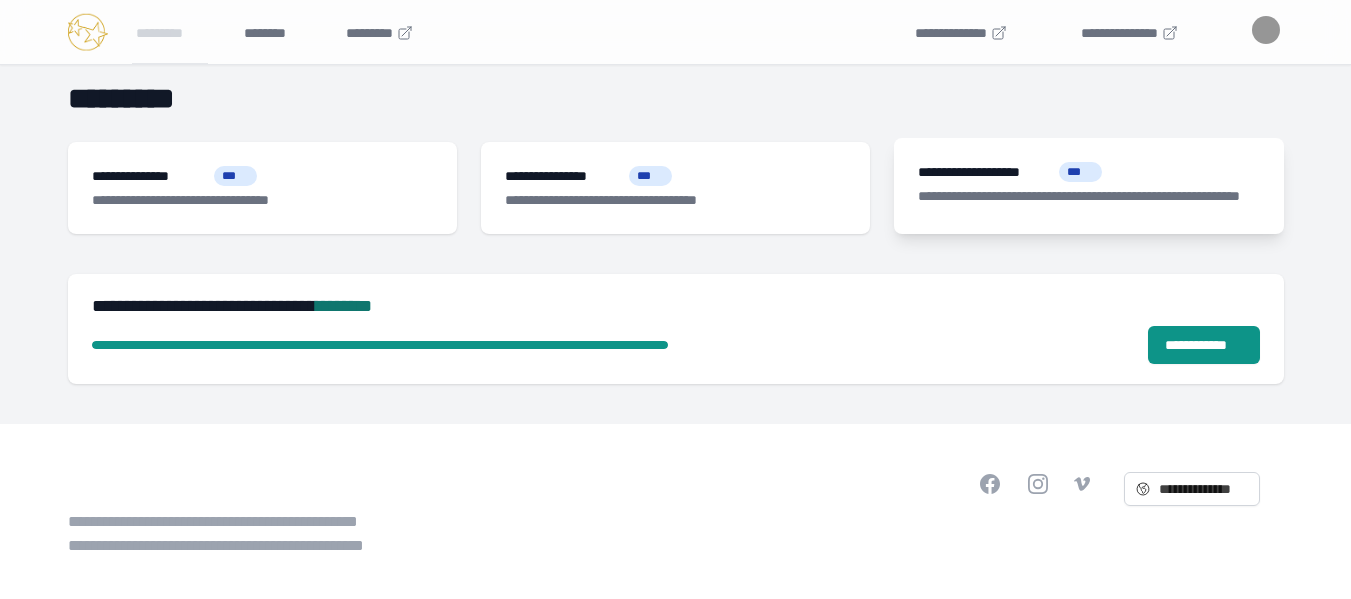 scroll, scrollTop: 32, scrollLeft: 0, axis: vertical 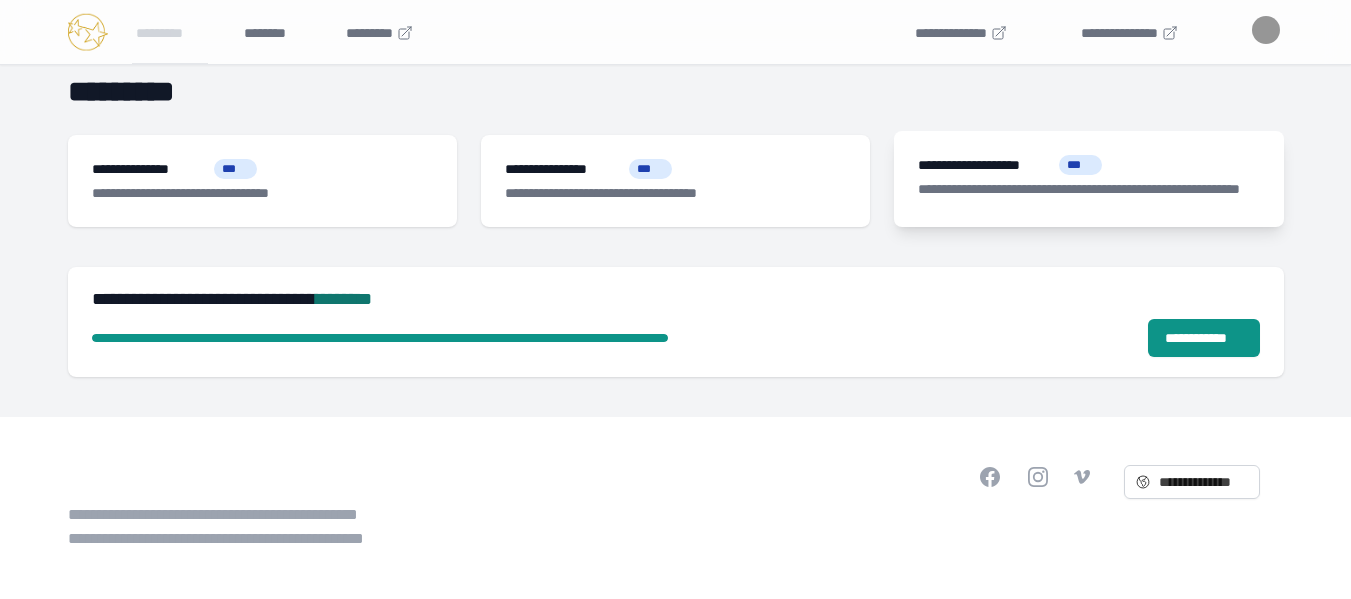 click on "**********" at bounding box center [1088, 177] 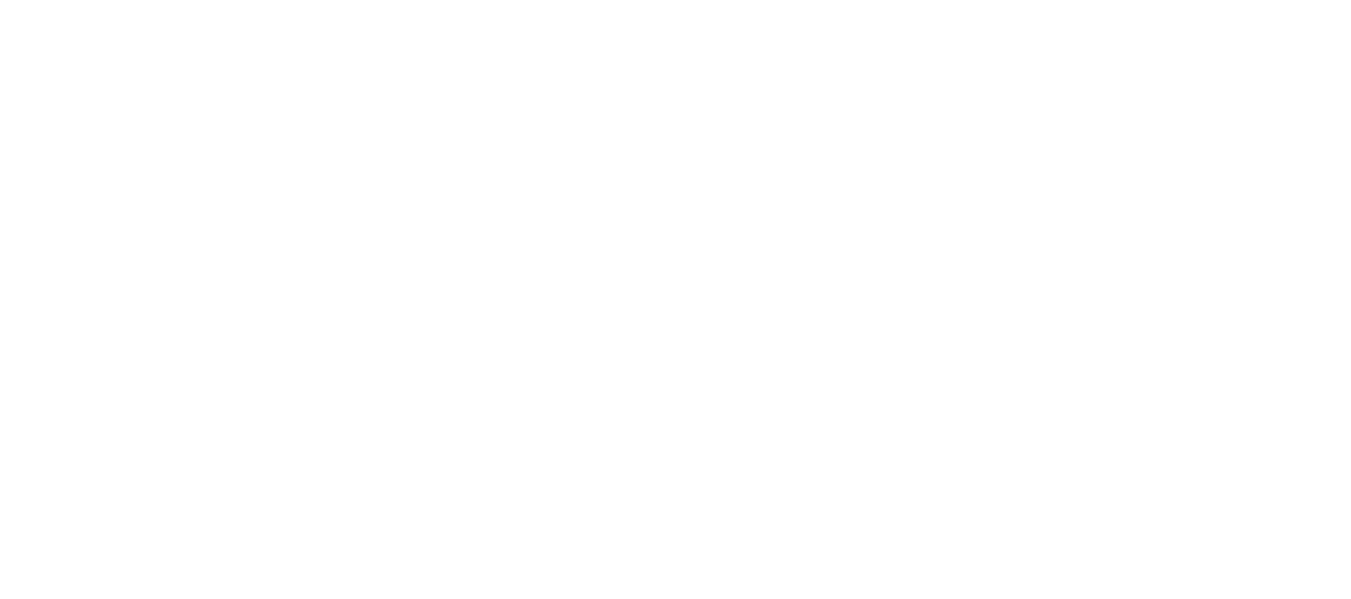 scroll, scrollTop: 0, scrollLeft: 0, axis: both 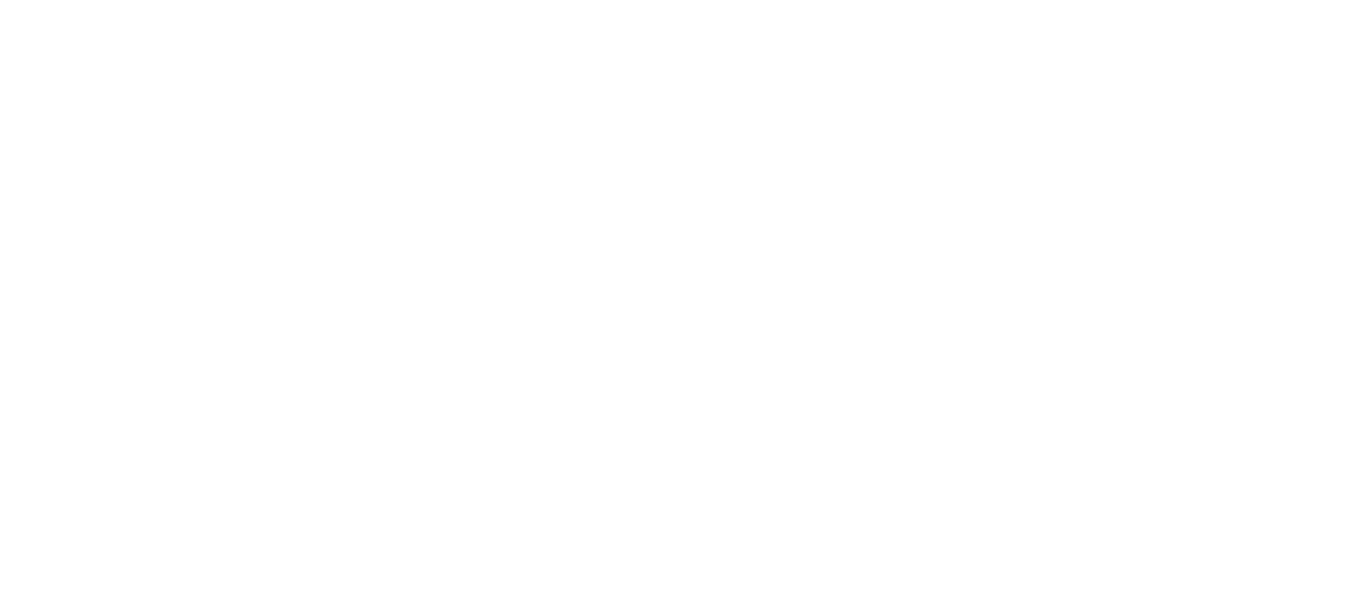 select on "**********" 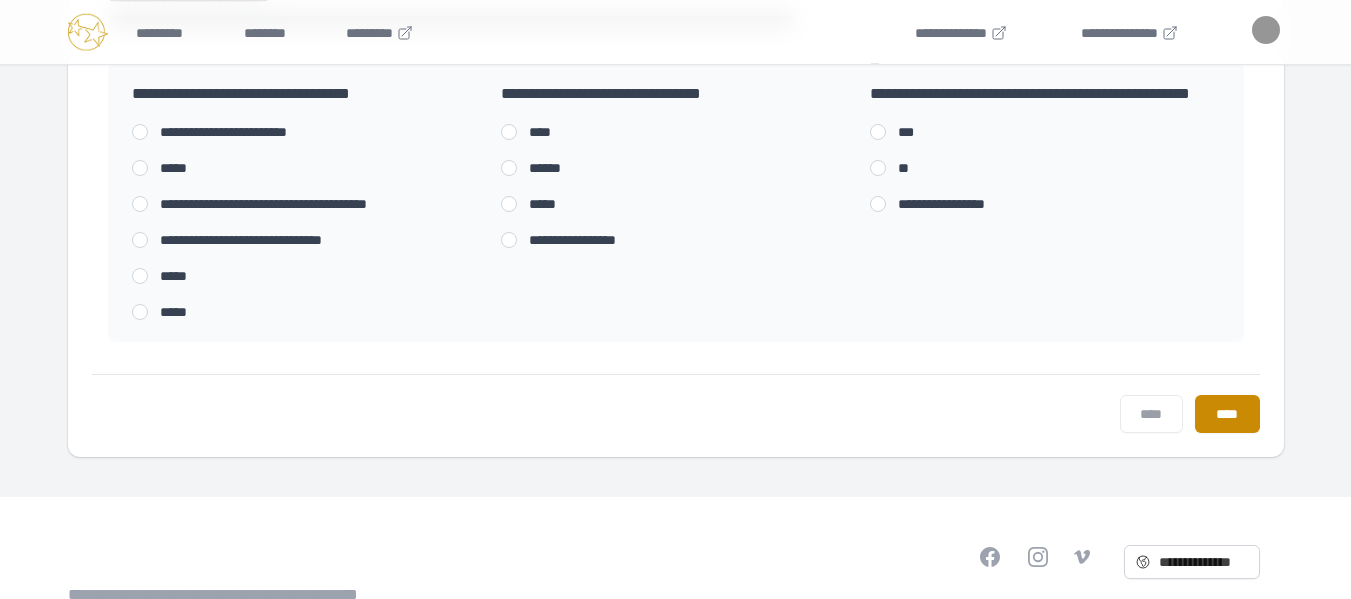 scroll, scrollTop: 945, scrollLeft: 0, axis: vertical 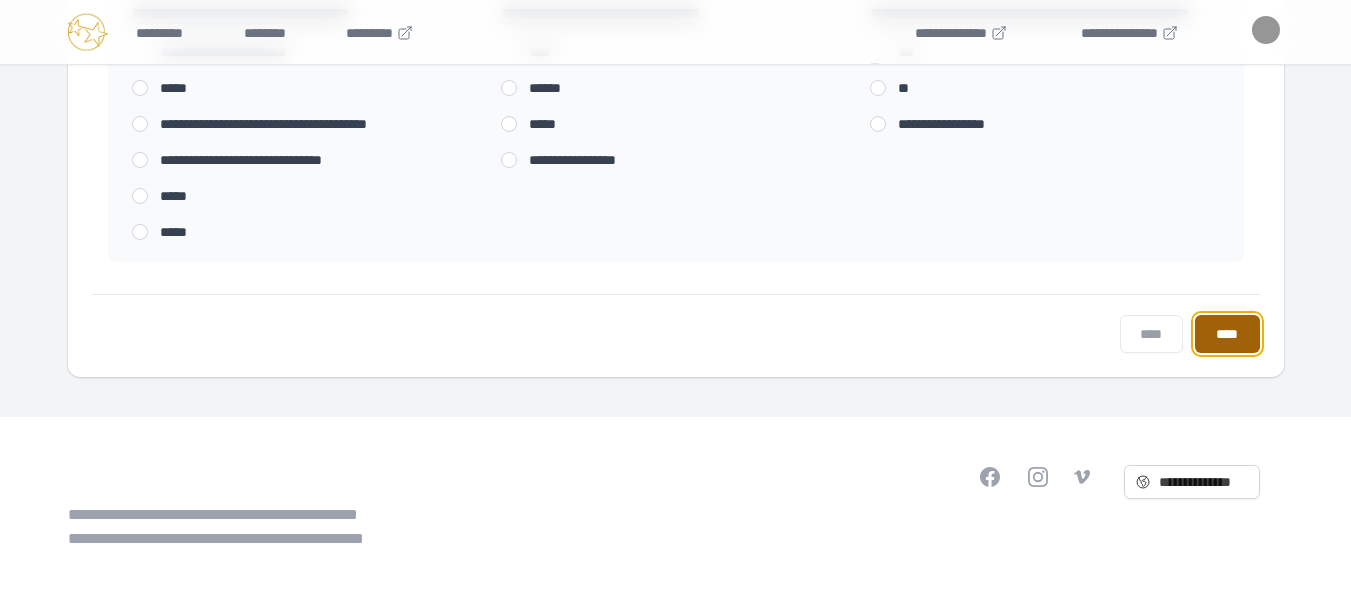 click on "****" at bounding box center [1227, 334] 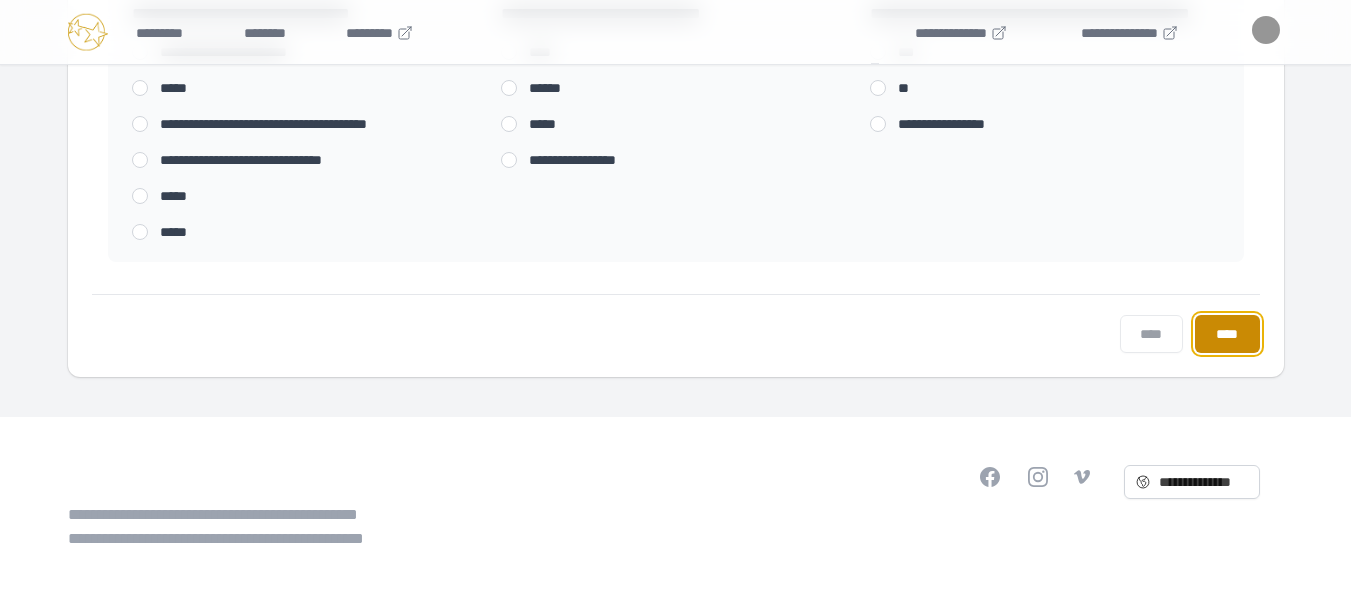 scroll, scrollTop: 0, scrollLeft: 0, axis: both 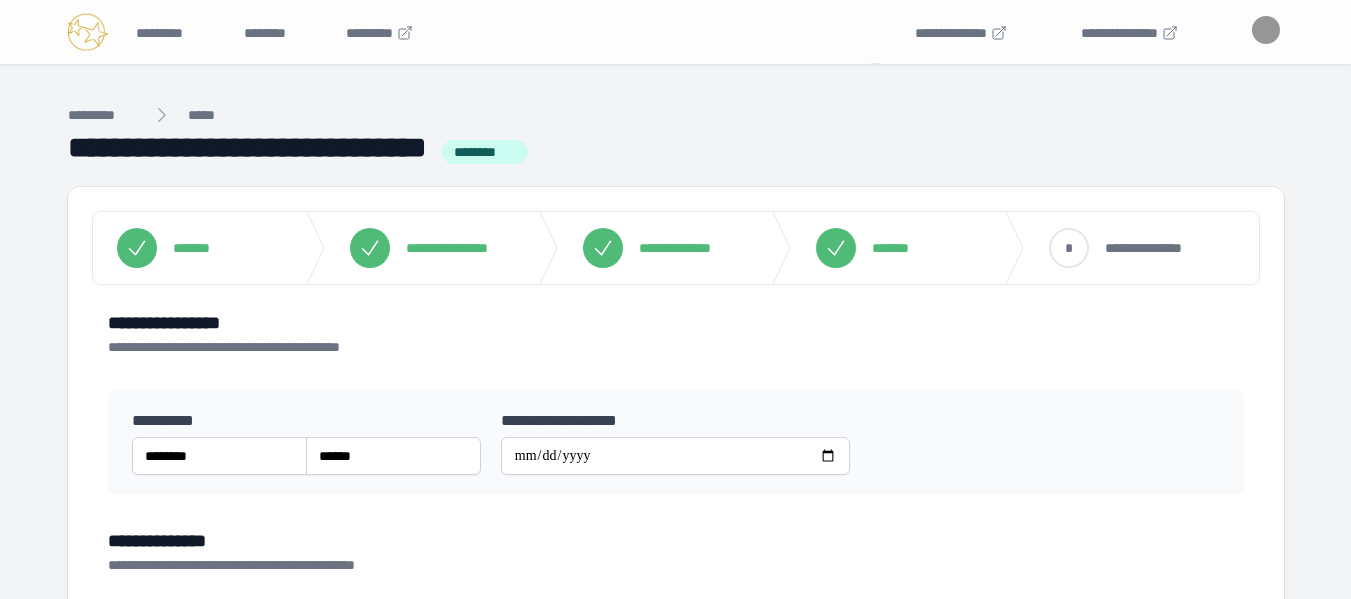 select on "********" 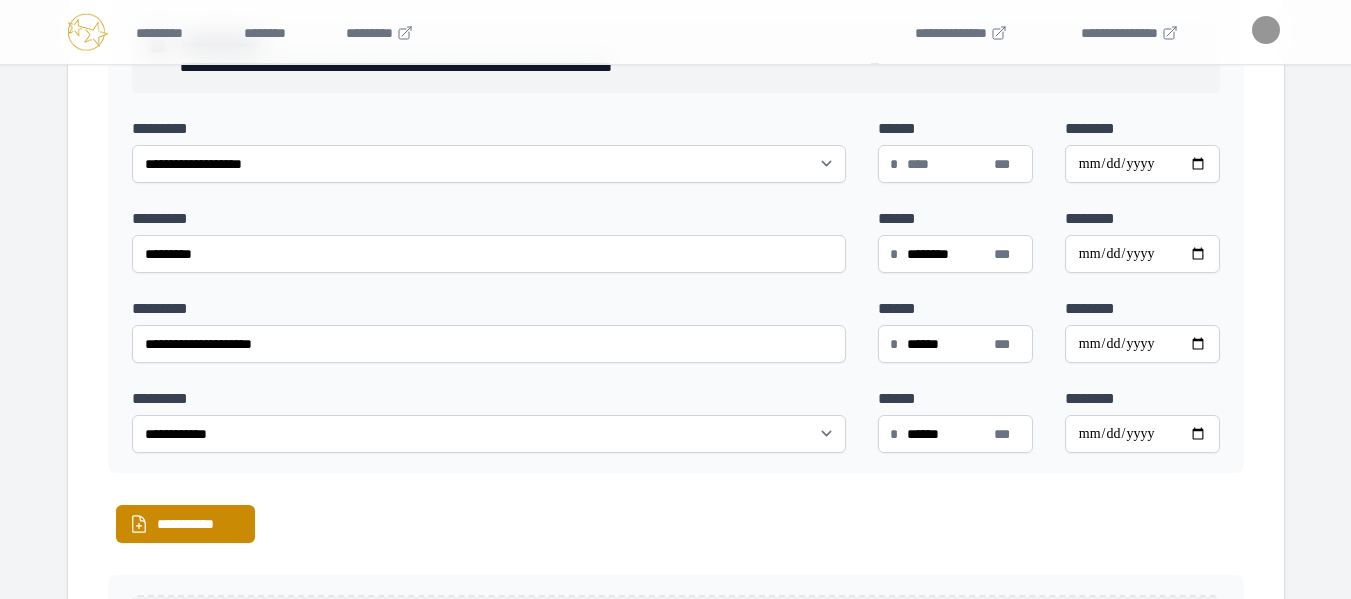 scroll, scrollTop: 2500, scrollLeft: 0, axis: vertical 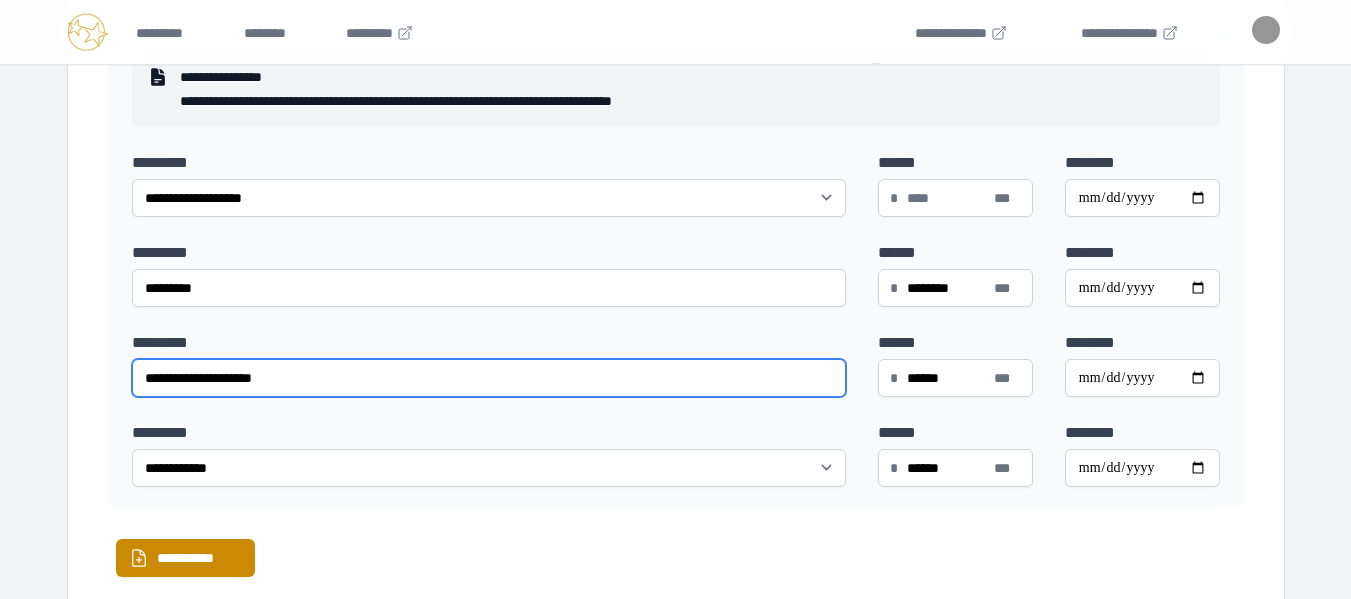 drag, startPoint x: 299, startPoint y: 404, endPoint x: -49, endPoint y: 433, distance: 349.20624 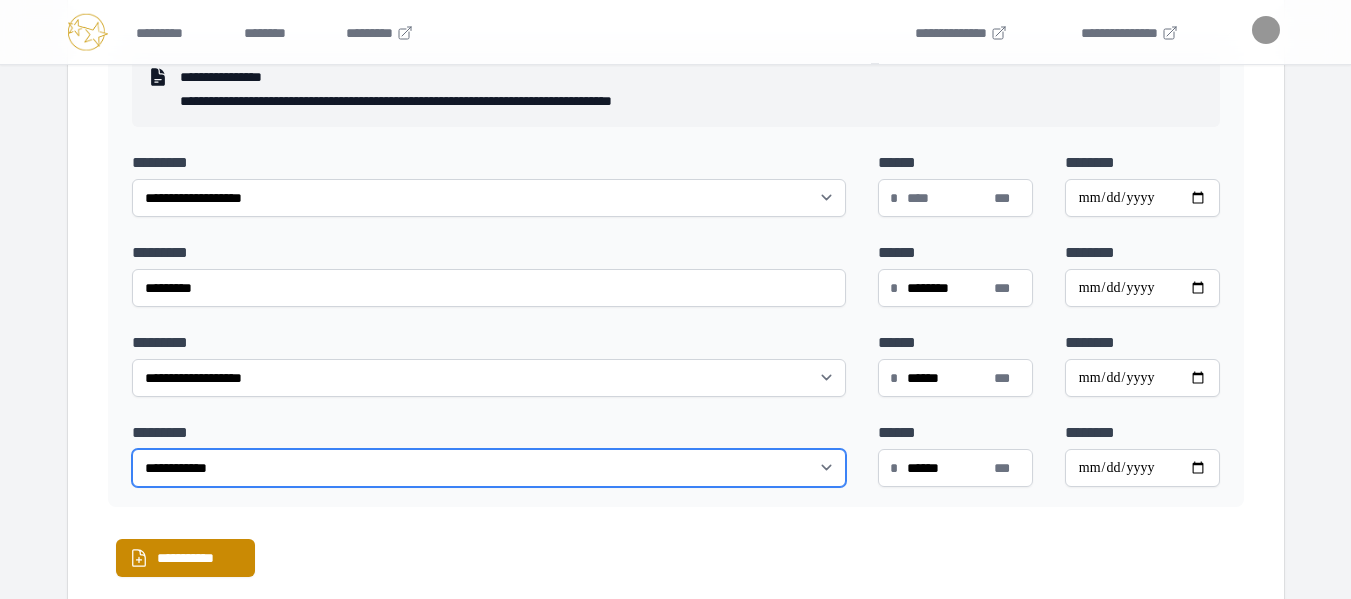 drag, startPoint x: 333, startPoint y: 479, endPoint x: 137, endPoint y: 471, distance: 196.1632 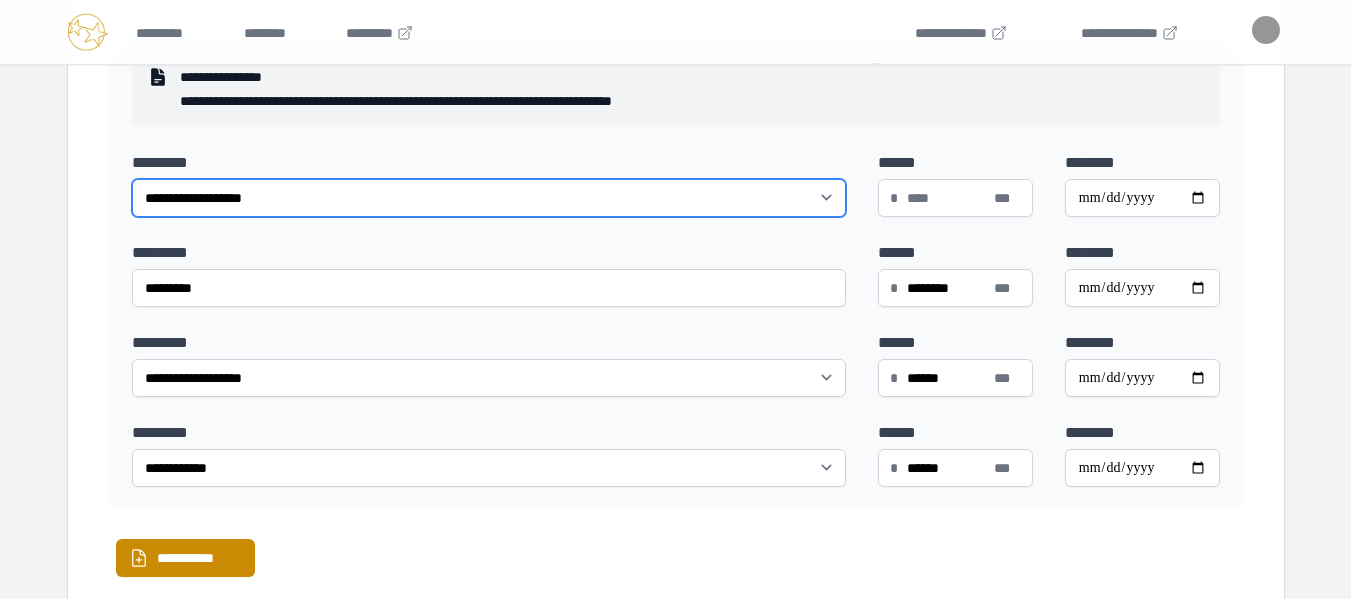 click on "**********" at bounding box center (489, 198) 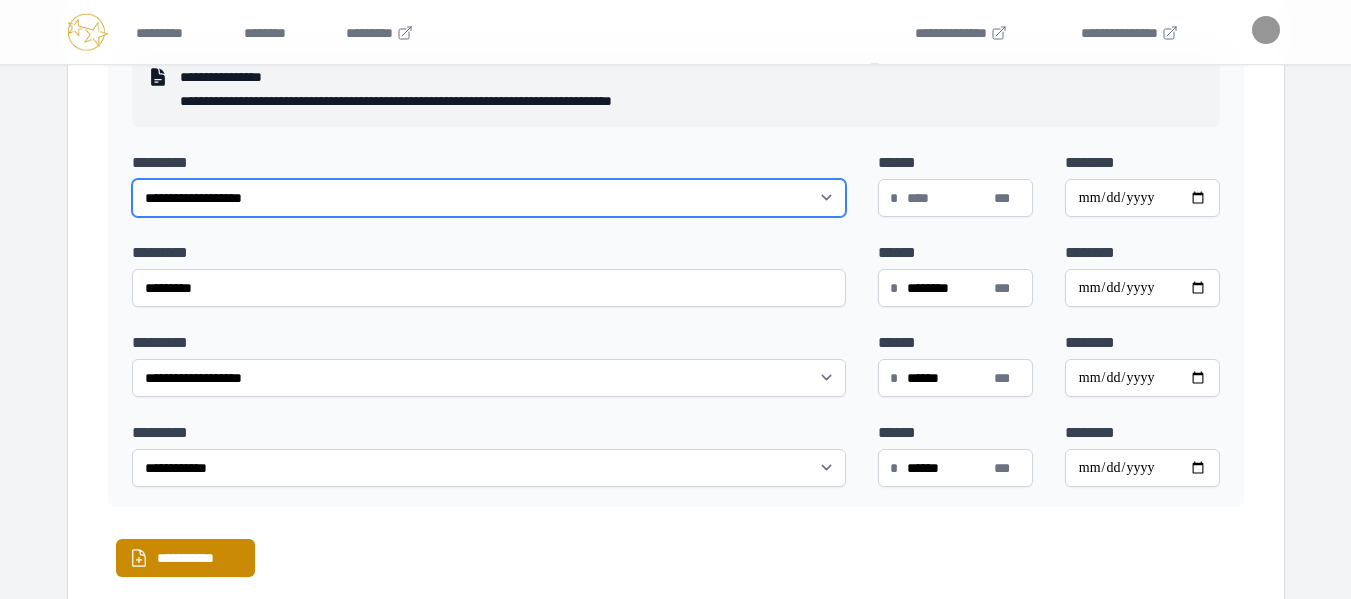 select on "**********" 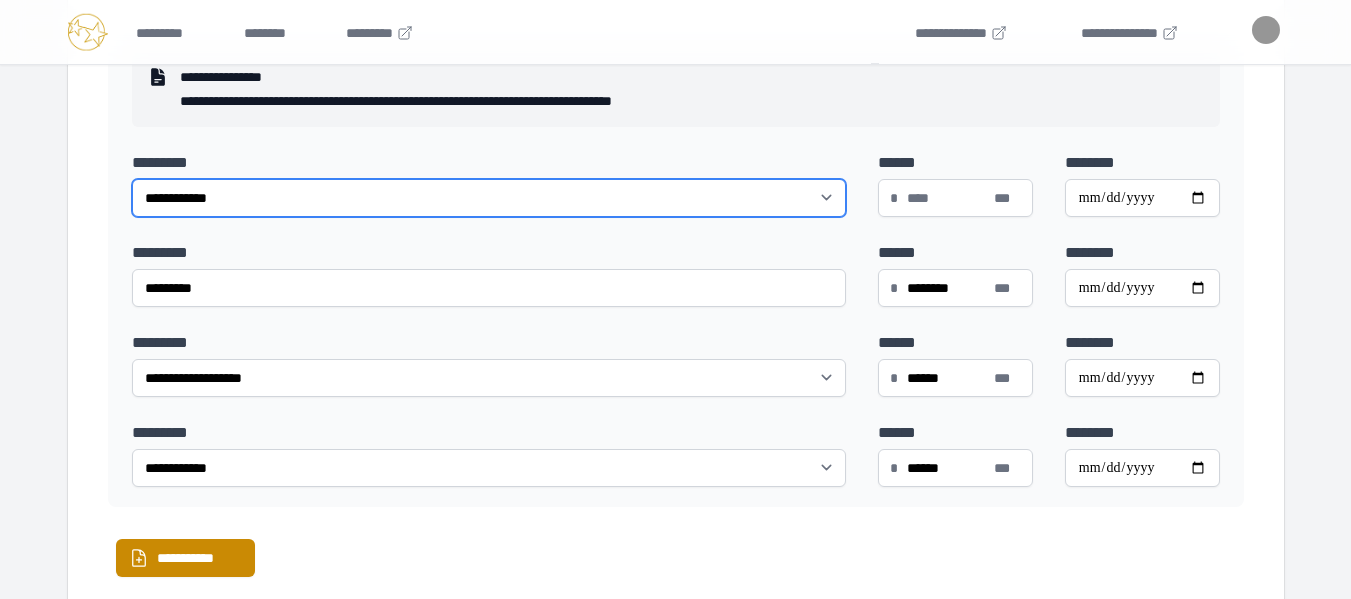 click on "**********" at bounding box center [489, 198] 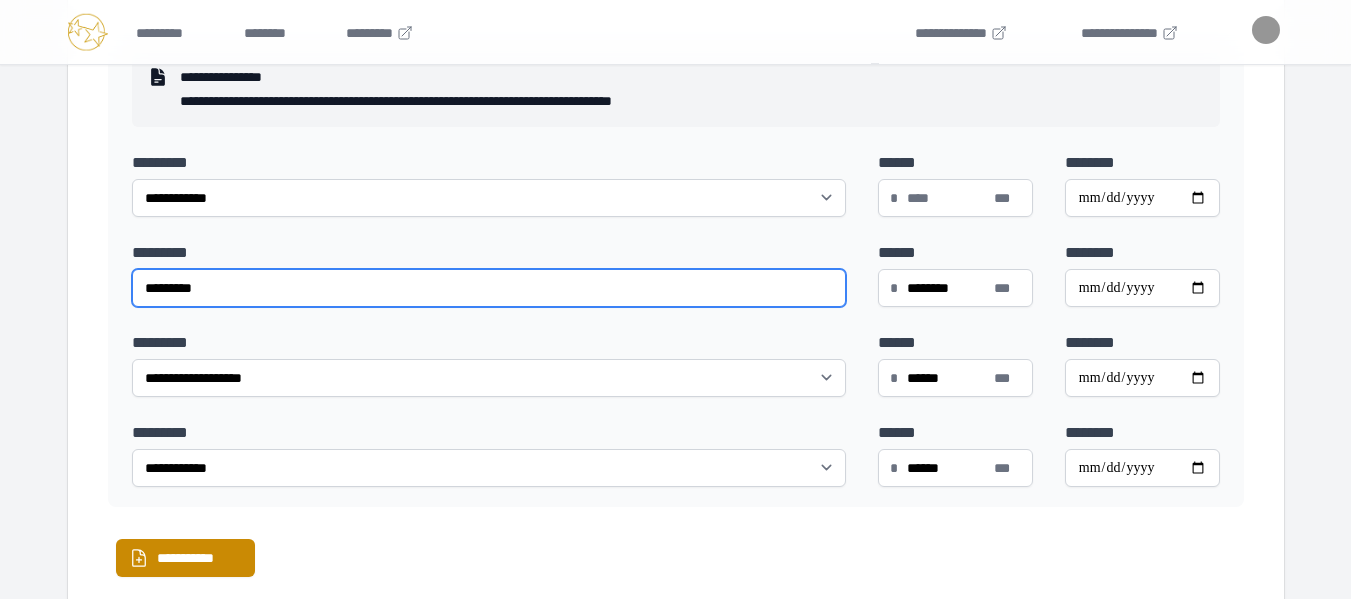 click on "********" at bounding box center [489, 288] 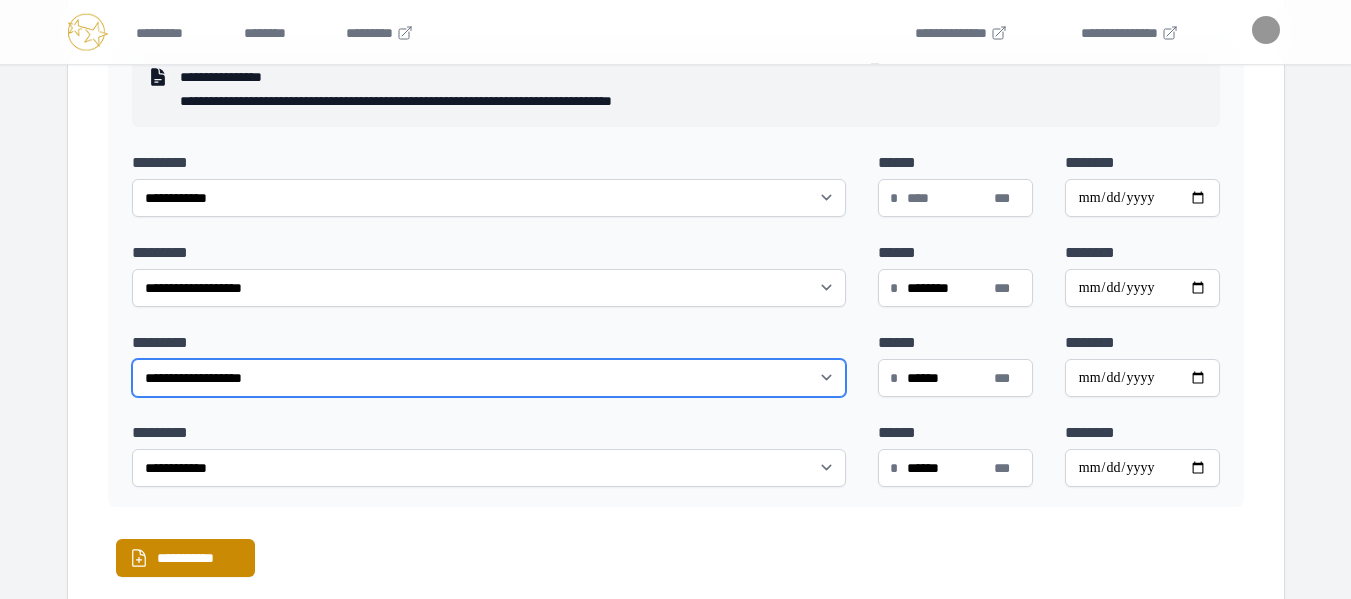 click on "**********" at bounding box center [489, 378] 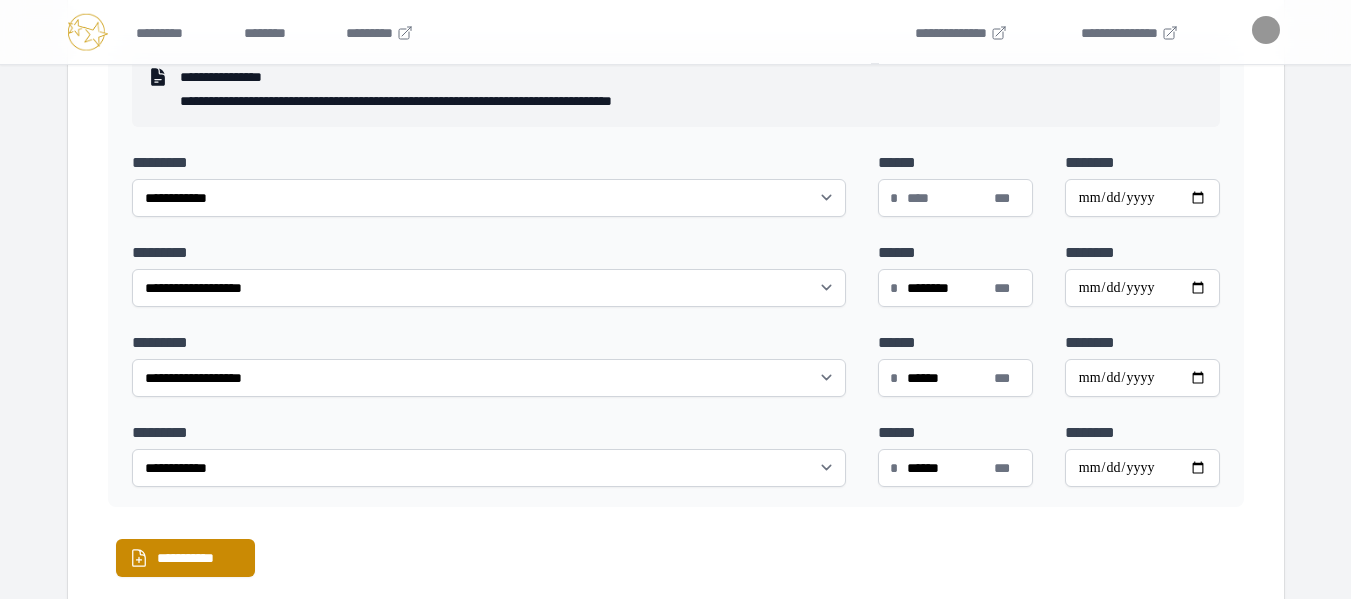 click on "**********" at bounding box center (676, 269) 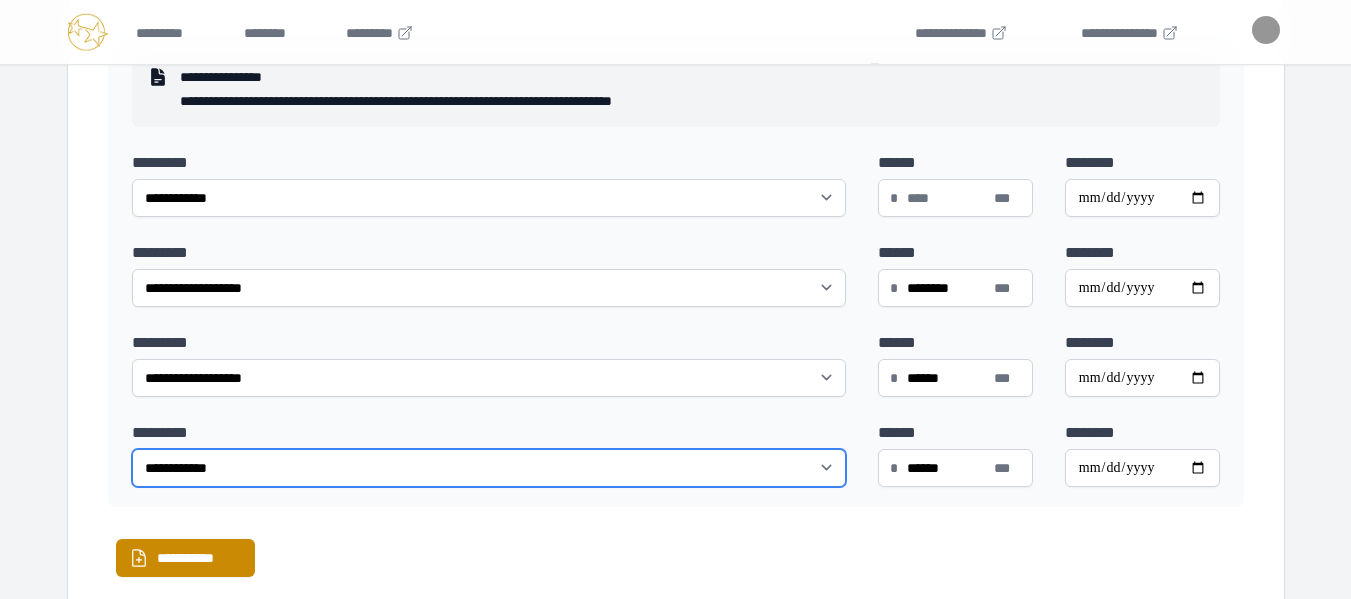 click on "**********" at bounding box center [489, 468] 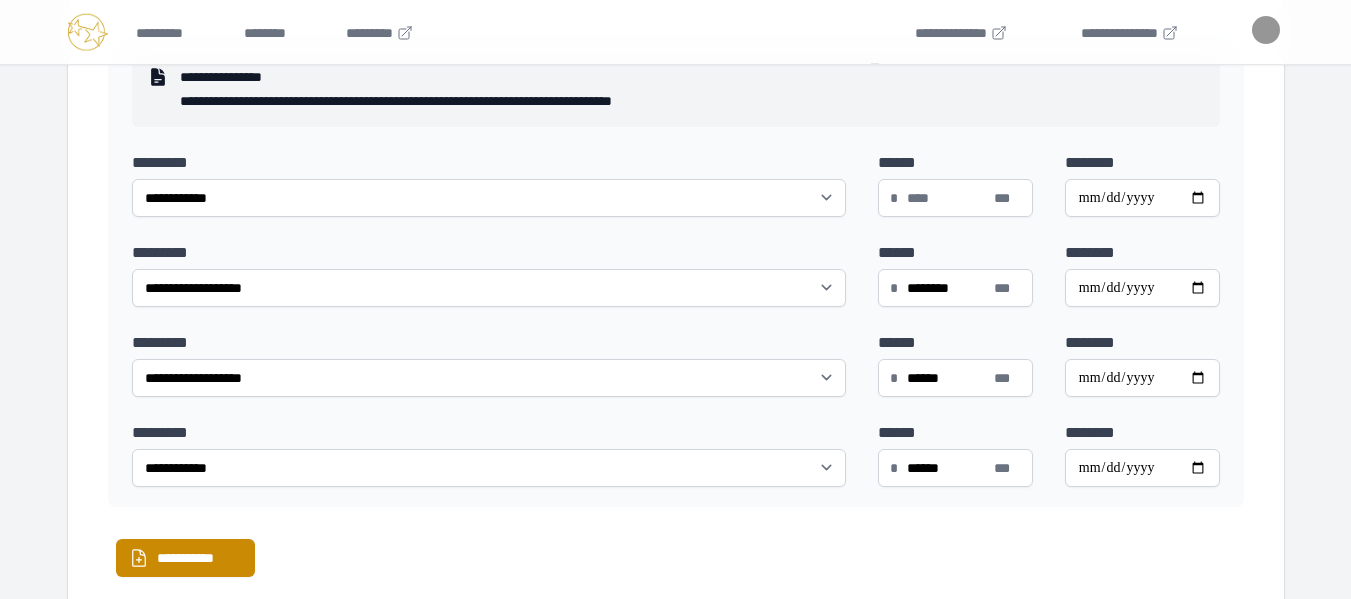 drag, startPoint x: 91, startPoint y: 317, endPoint x: 98, endPoint y: 360, distance: 43.56604 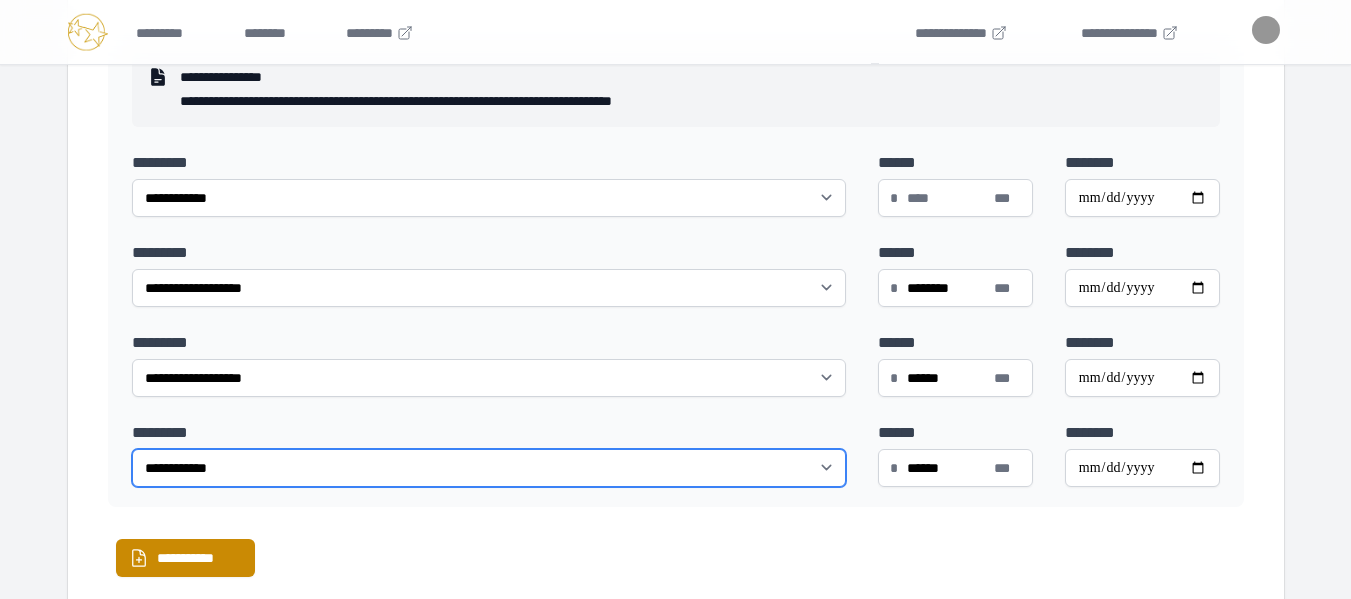 click on "**********" at bounding box center (489, 468) 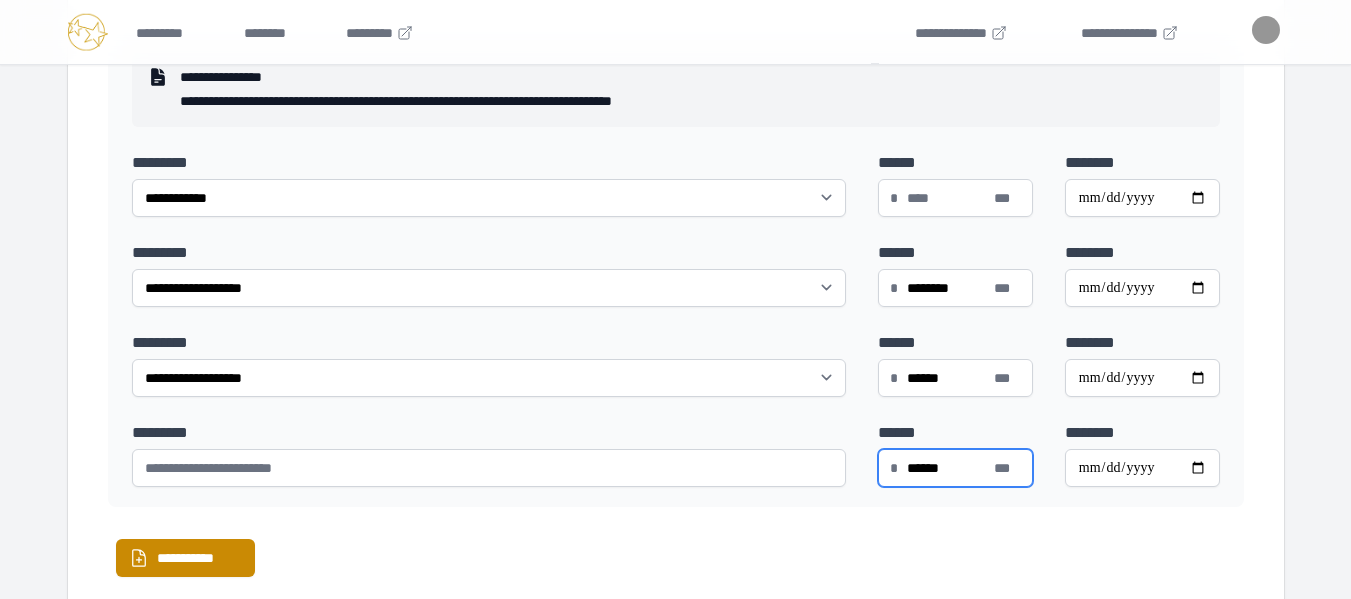 drag, startPoint x: 948, startPoint y: 484, endPoint x: 845, endPoint y: 479, distance: 103.121284 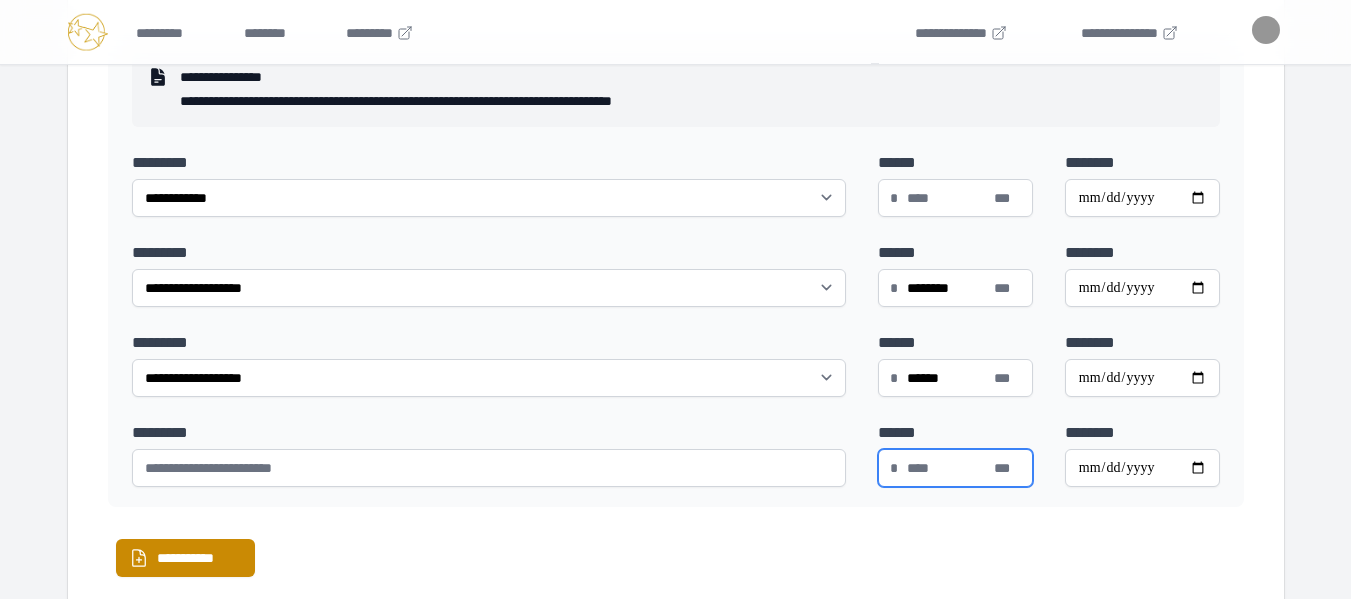 type 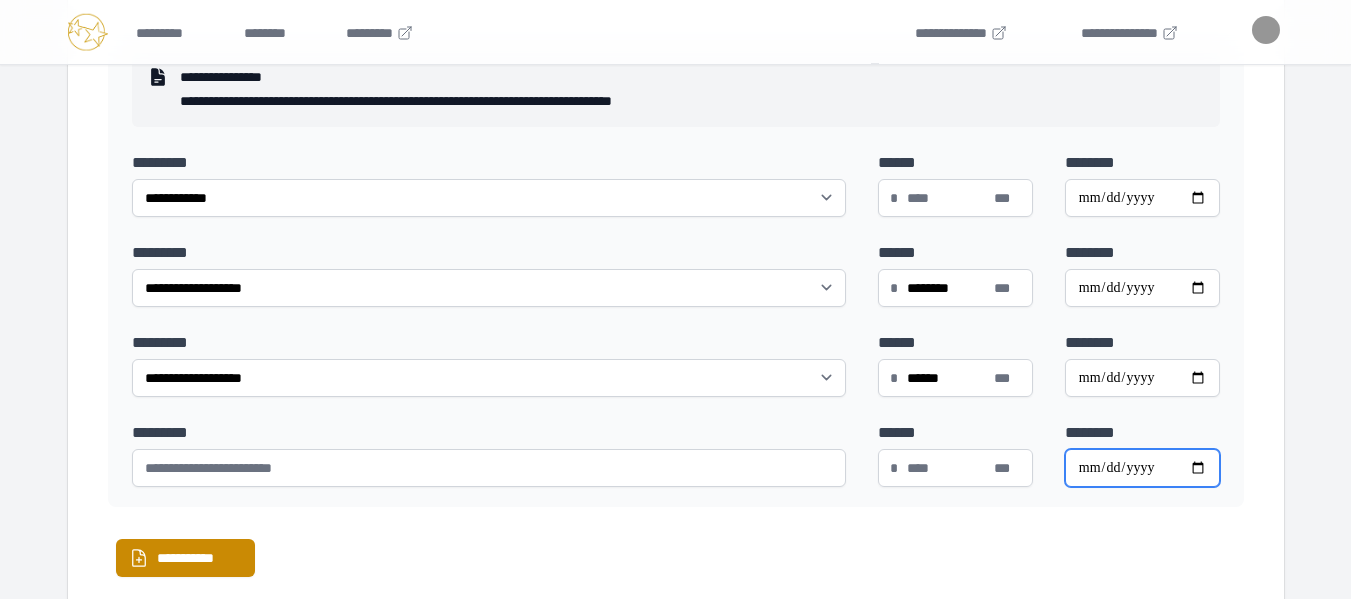 drag, startPoint x: 1163, startPoint y: 486, endPoint x: 1041, endPoint y: 488, distance: 122.016396 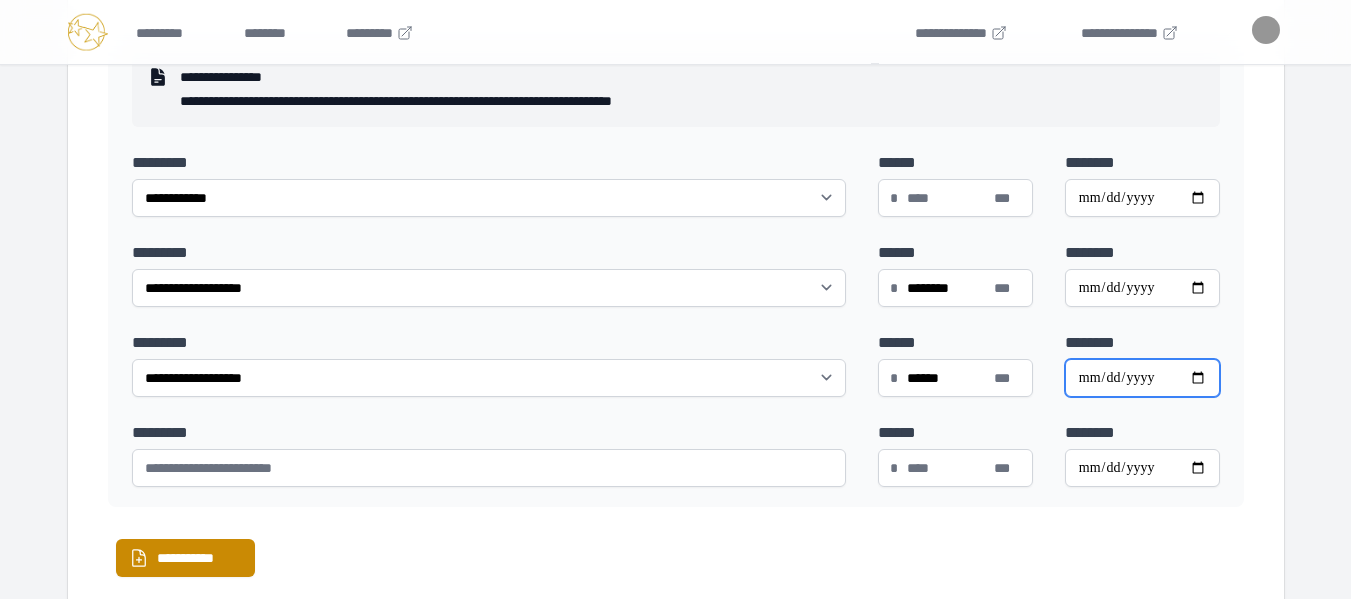 click on "**********" at bounding box center (1142, 378) 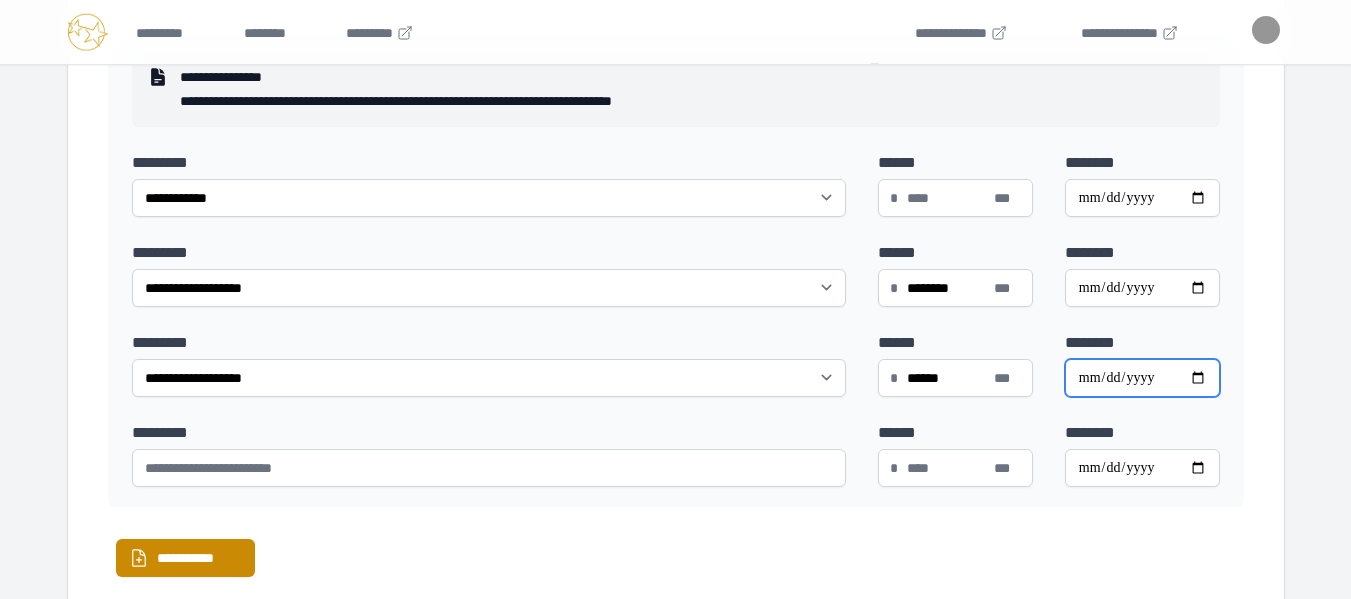 click on "********" at bounding box center [1142, 378] 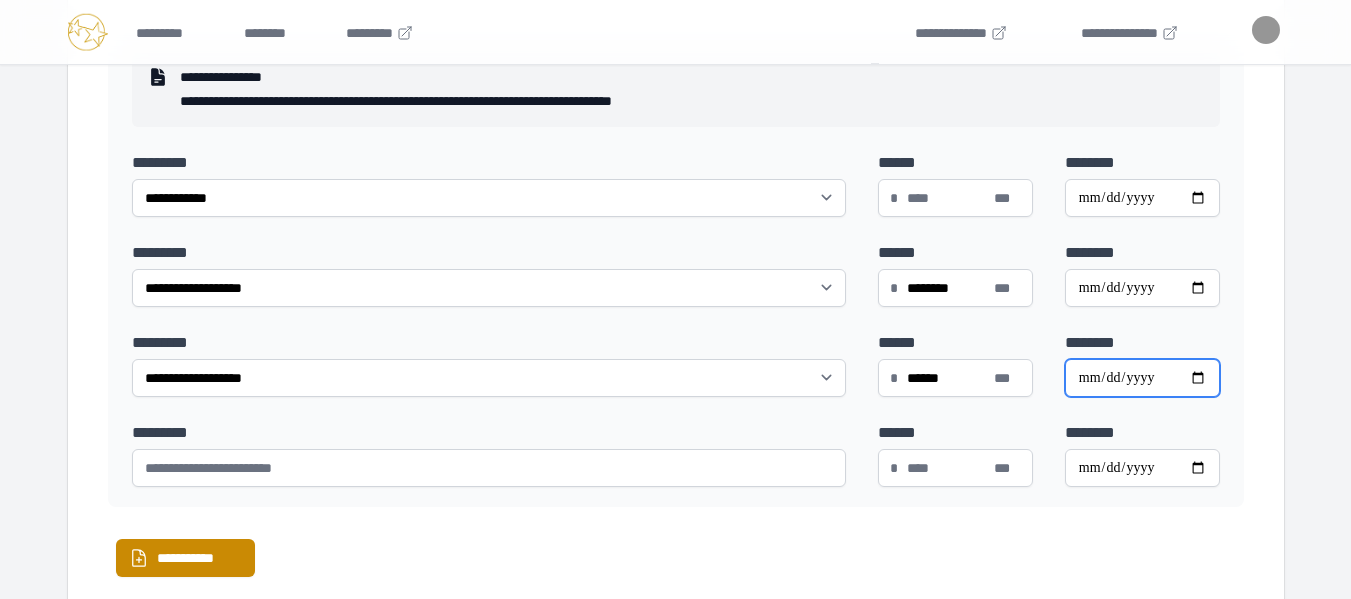 click on "********" at bounding box center (1142, 378) 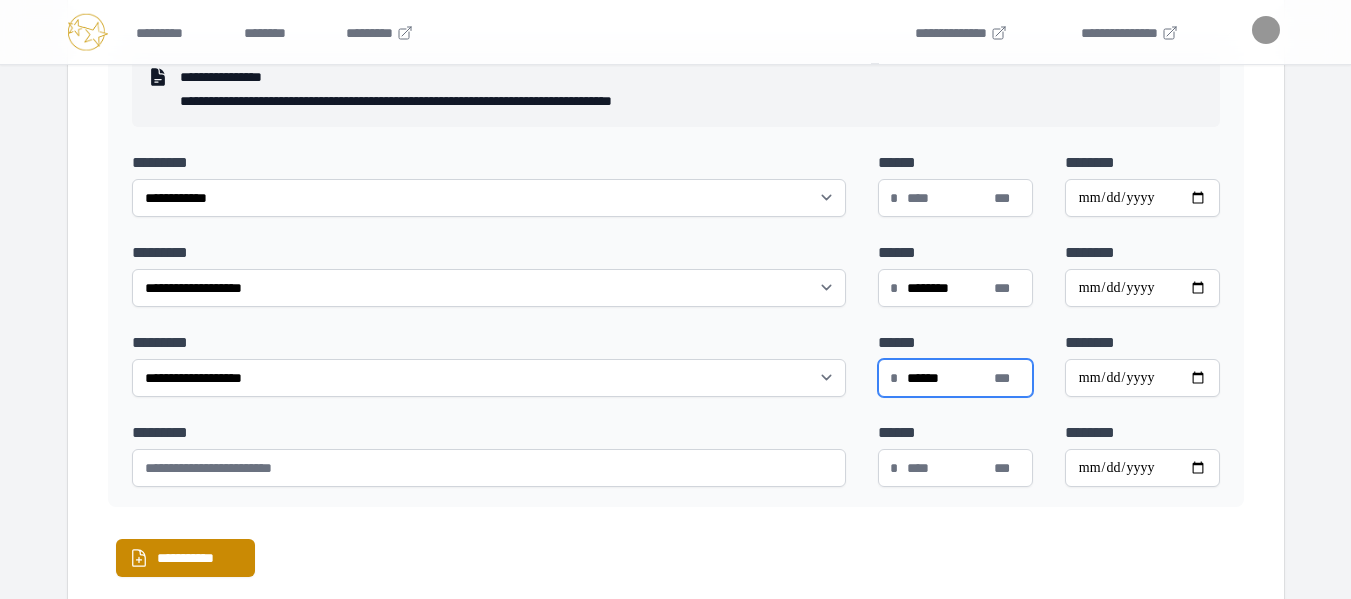 click on "******" at bounding box center (955, 378) 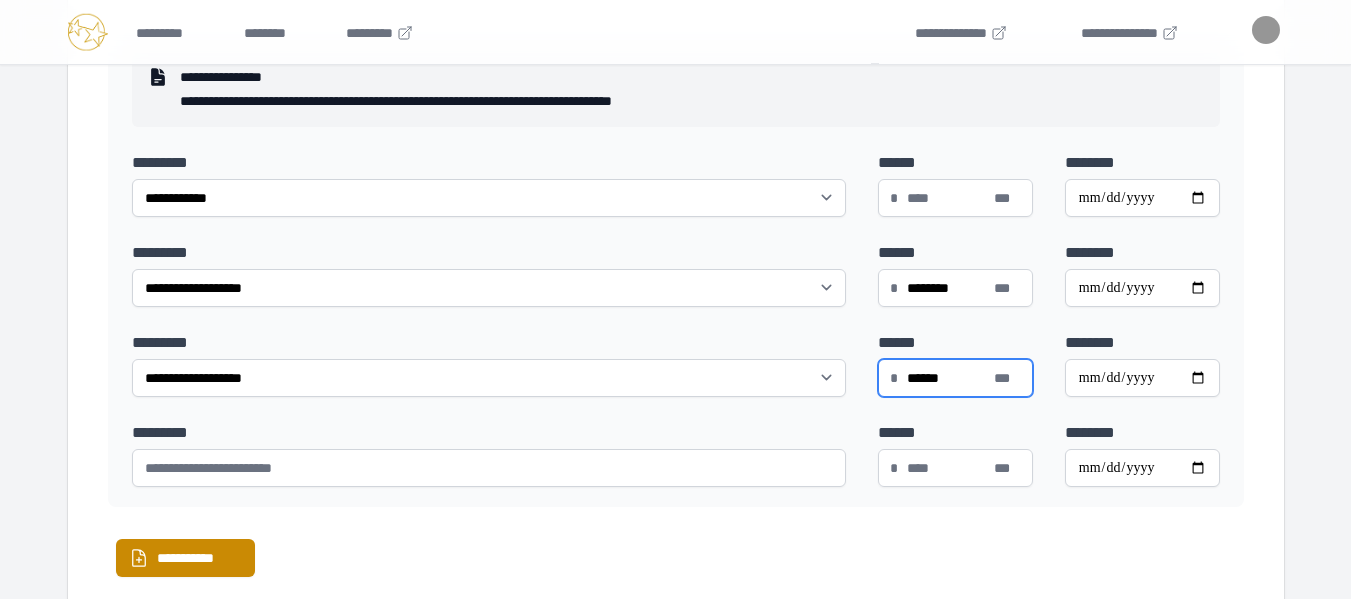 drag, startPoint x: 951, startPoint y: 398, endPoint x: 813, endPoint y: 396, distance: 138.0145 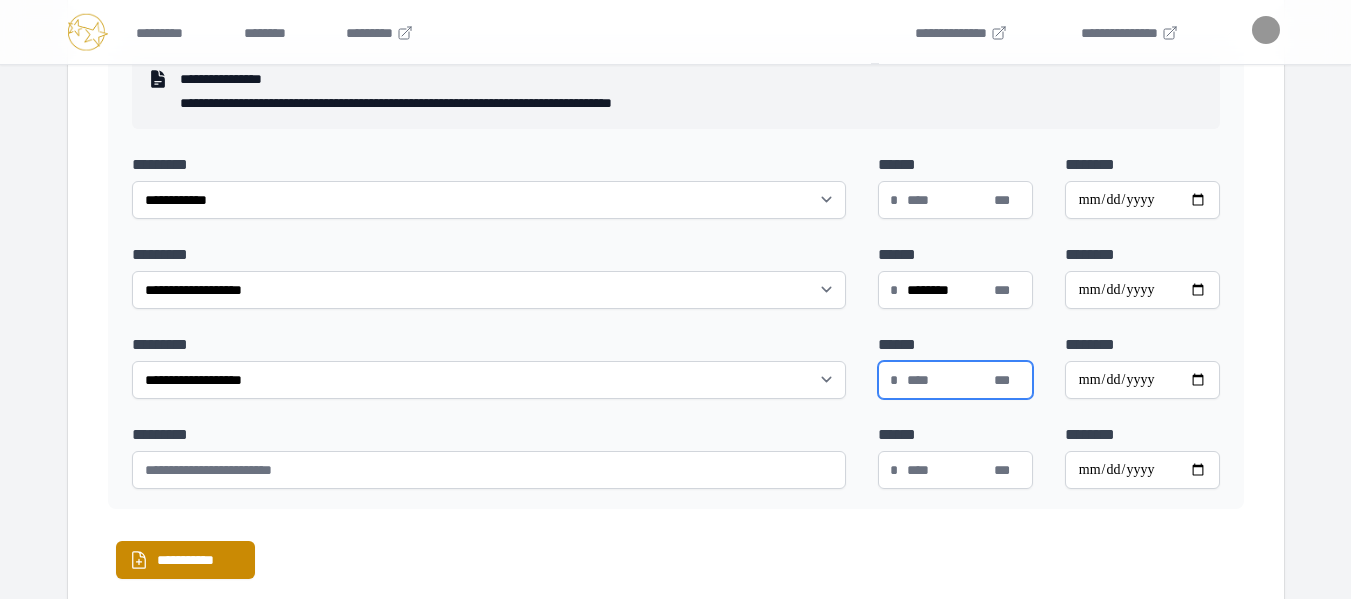 scroll, scrollTop: 2500, scrollLeft: 0, axis: vertical 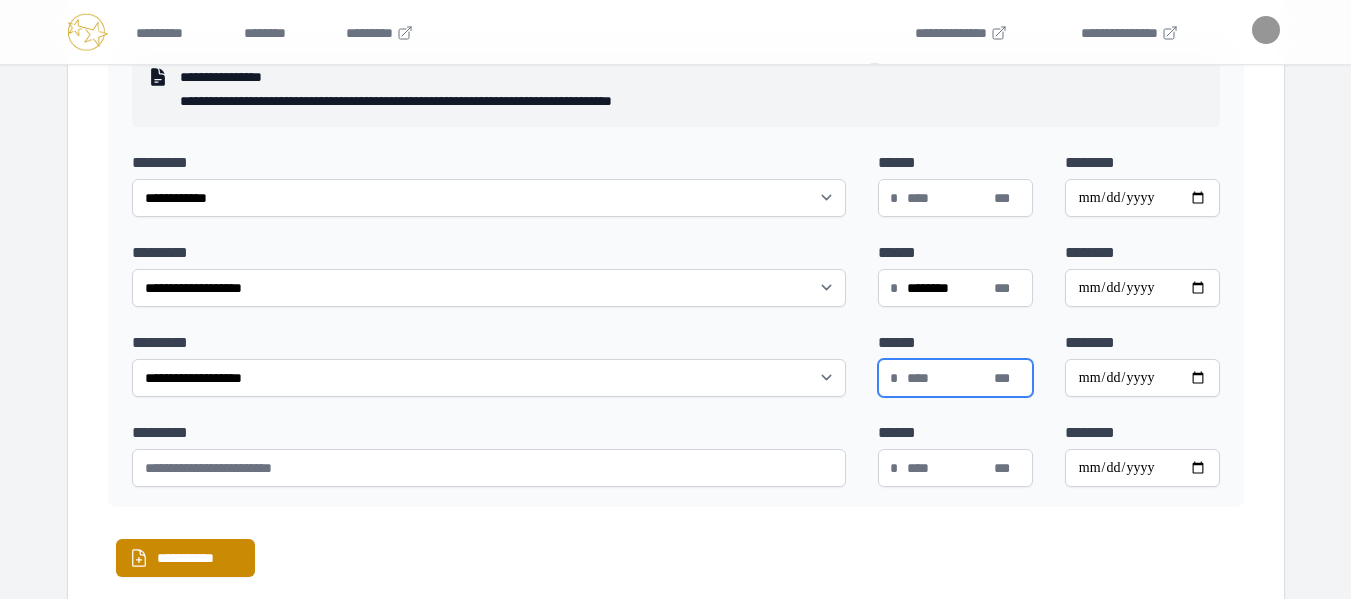 type 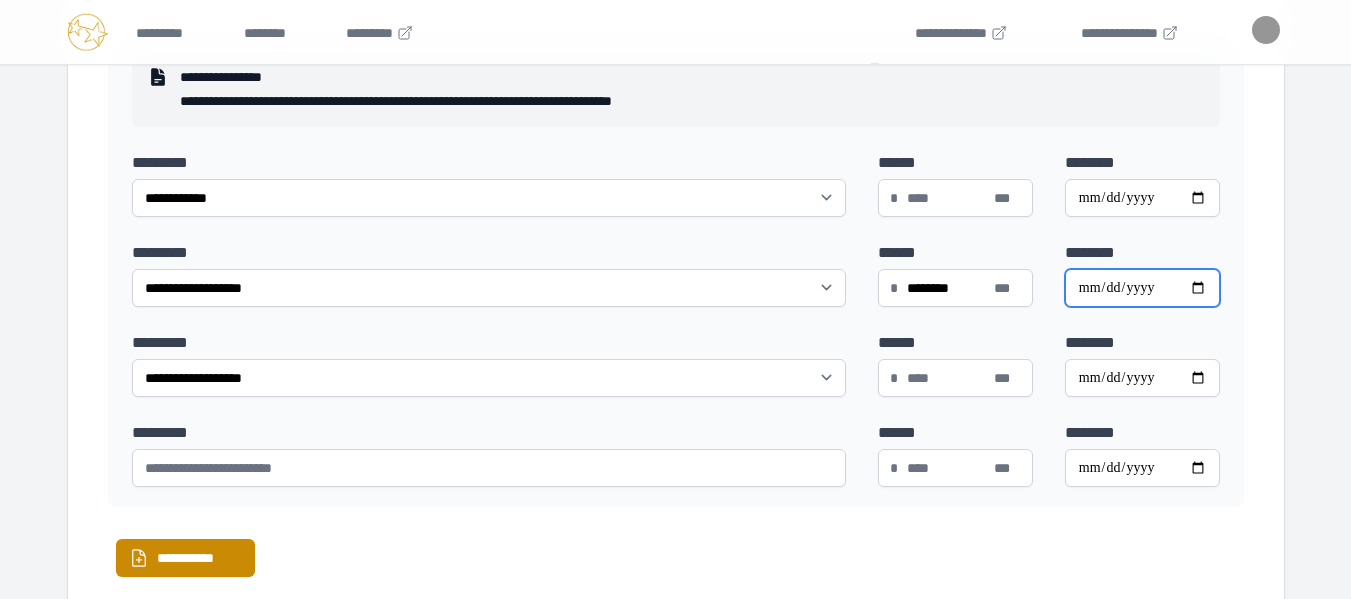 drag, startPoint x: 1158, startPoint y: 307, endPoint x: 1091, endPoint y: 308, distance: 67.00746 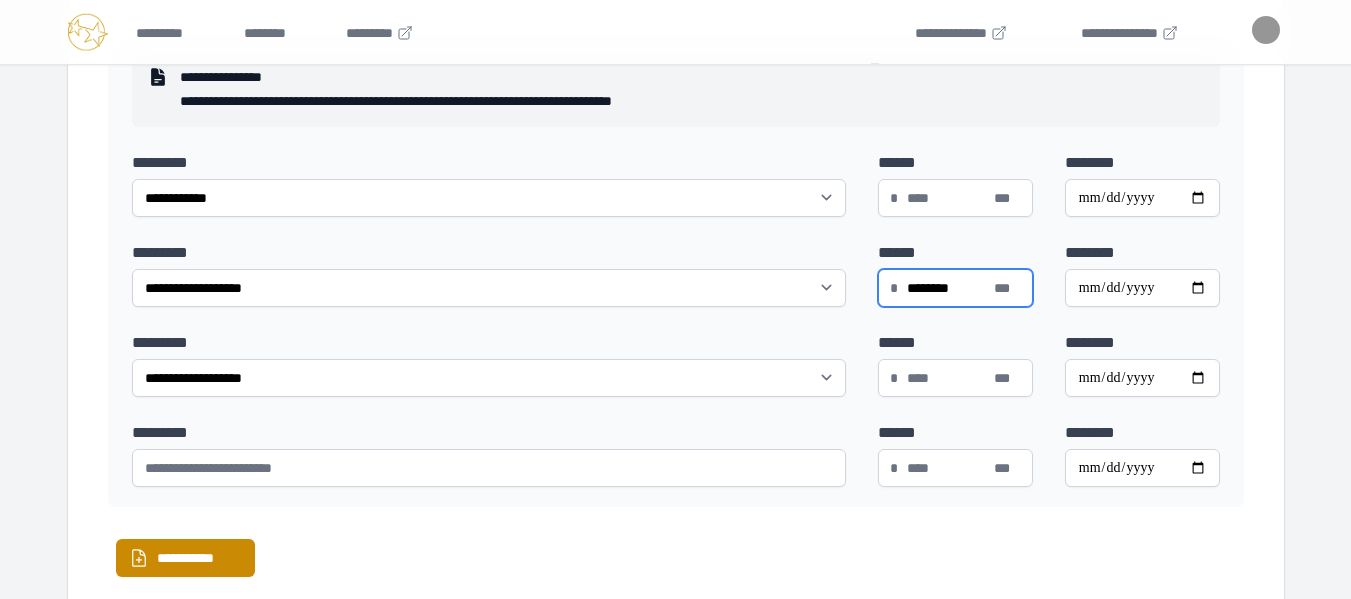 drag, startPoint x: 967, startPoint y: 303, endPoint x: 820, endPoint y: 316, distance: 147.57372 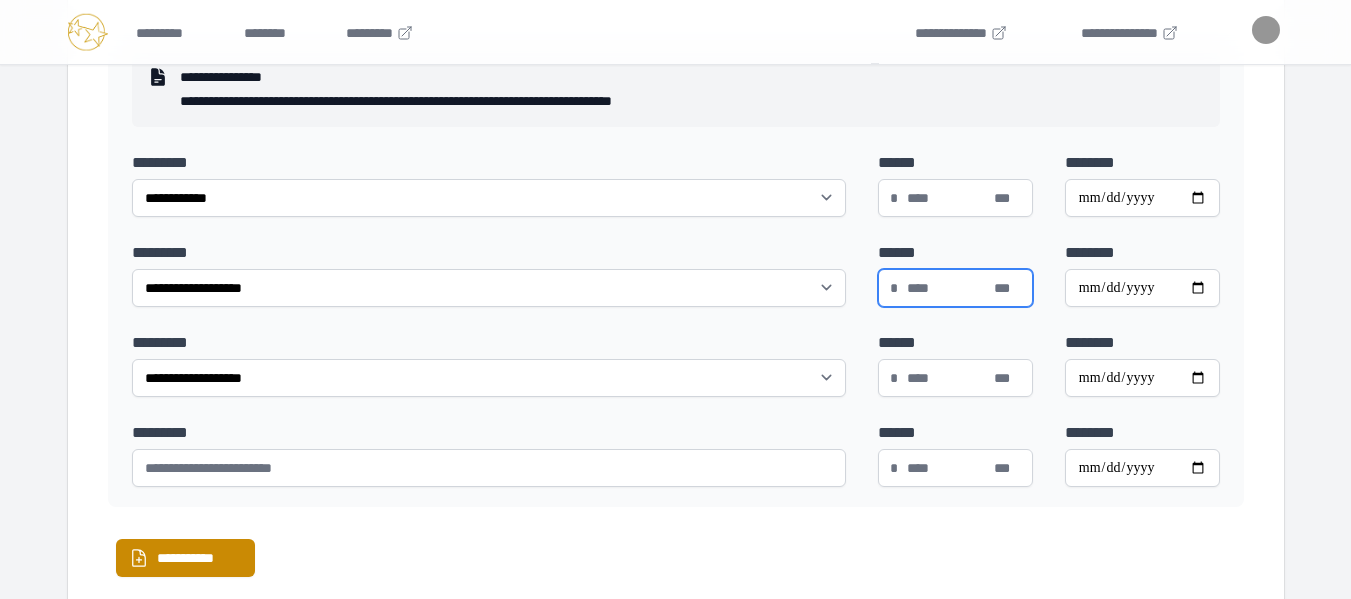 type 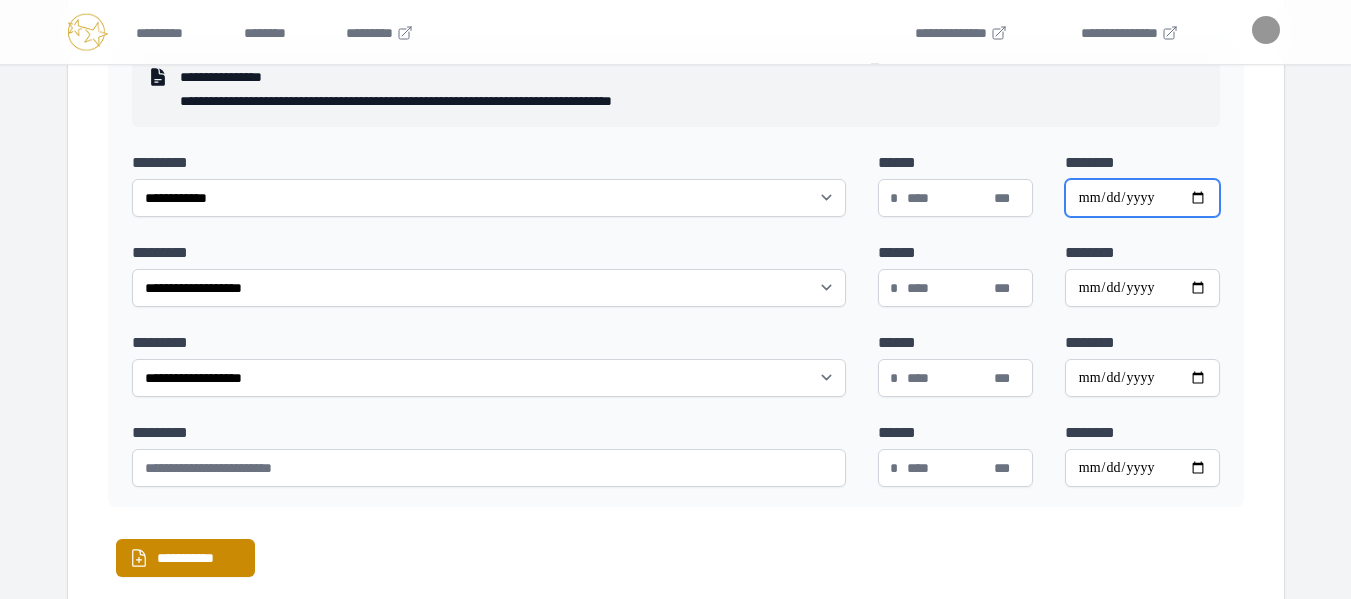 click on "**********" at bounding box center [1142, 198] 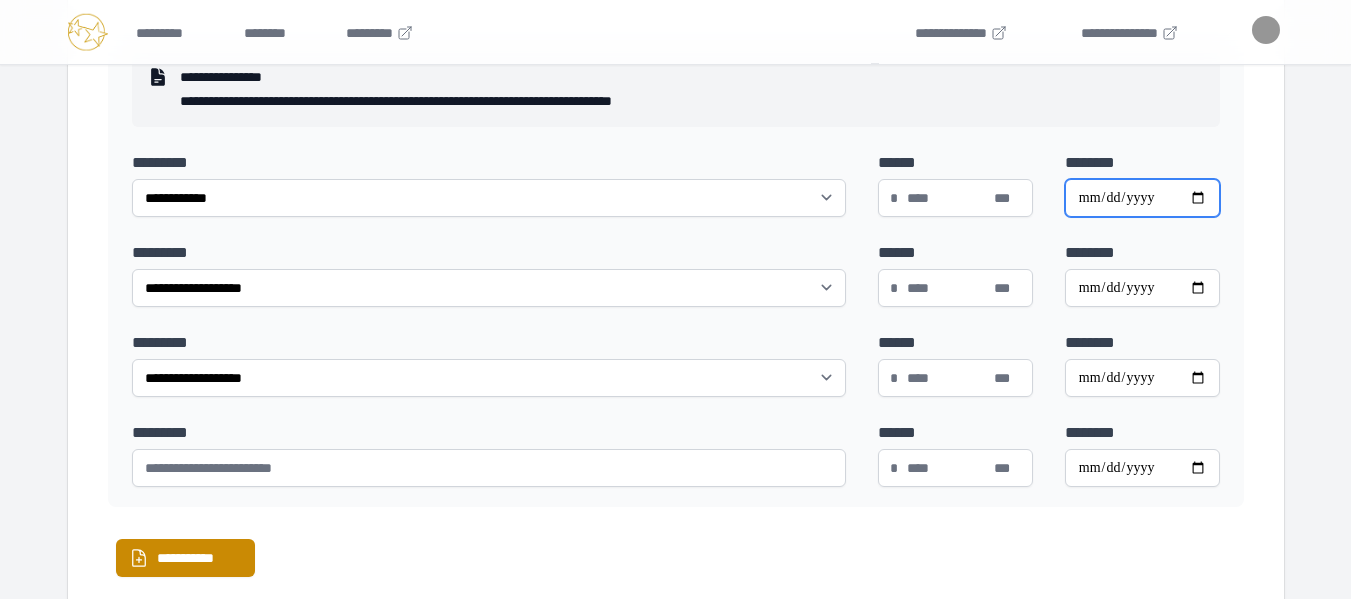 click on "********" at bounding box center (1142, 198) 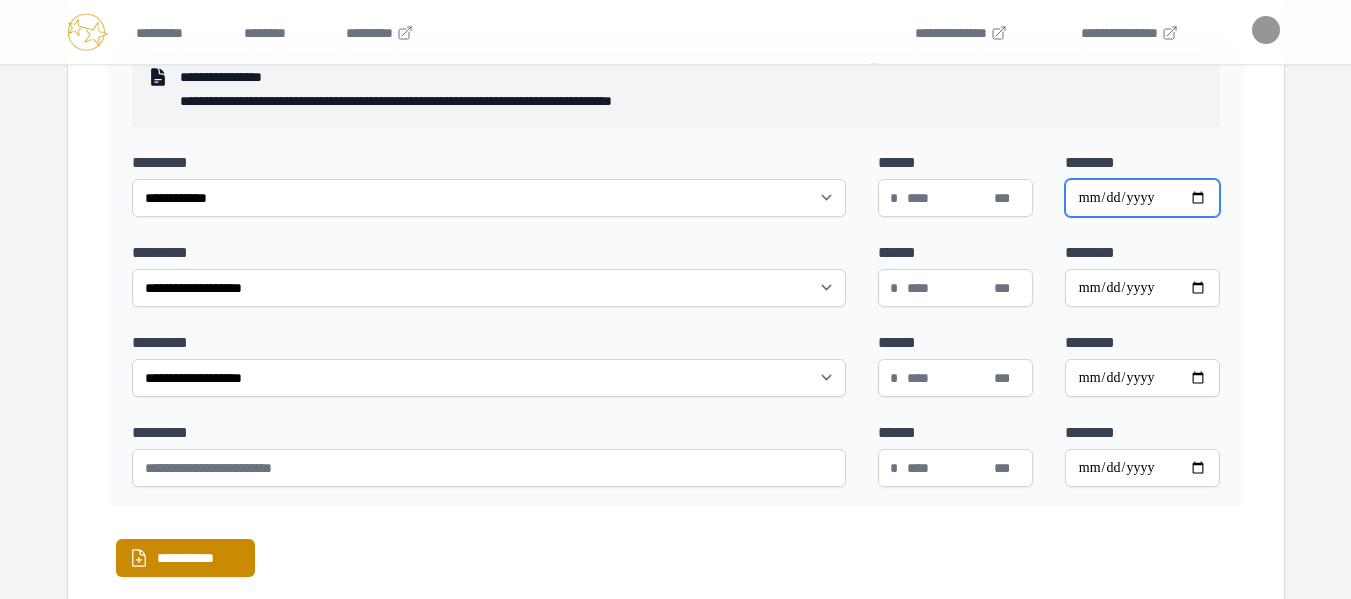 click on "********" at bounding box center [1142, 198] 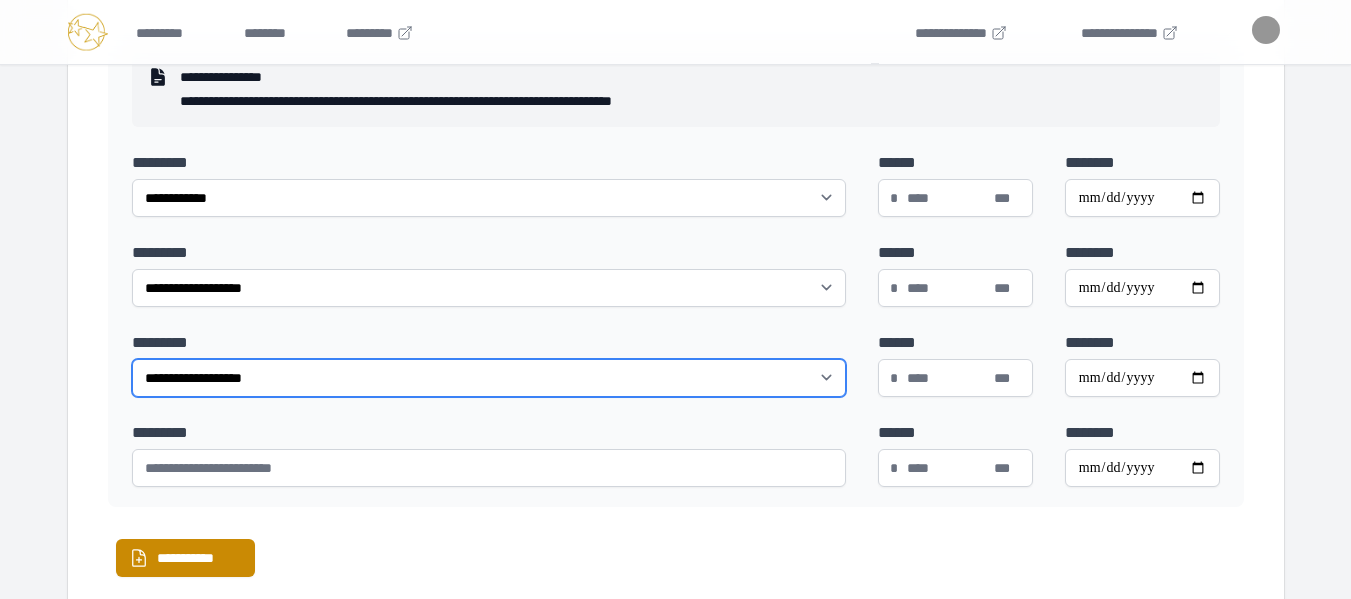 click on "**********" at bounding box center [489, 378] 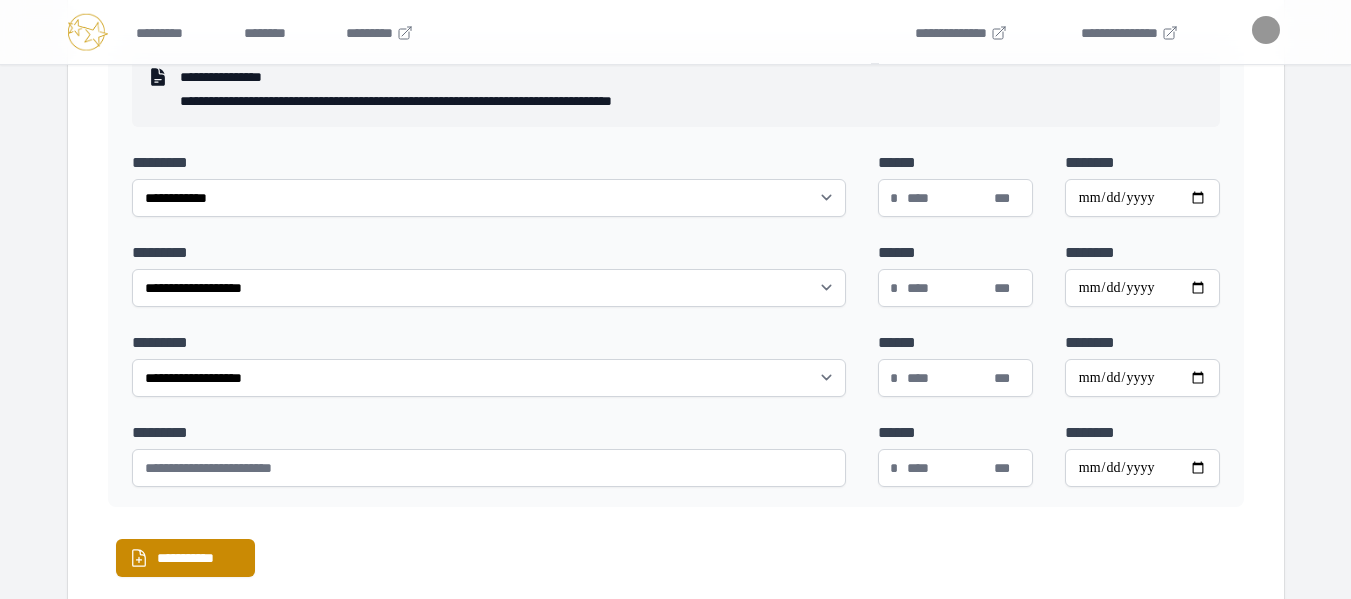 click on "**********" at bounding box center (676, -381) 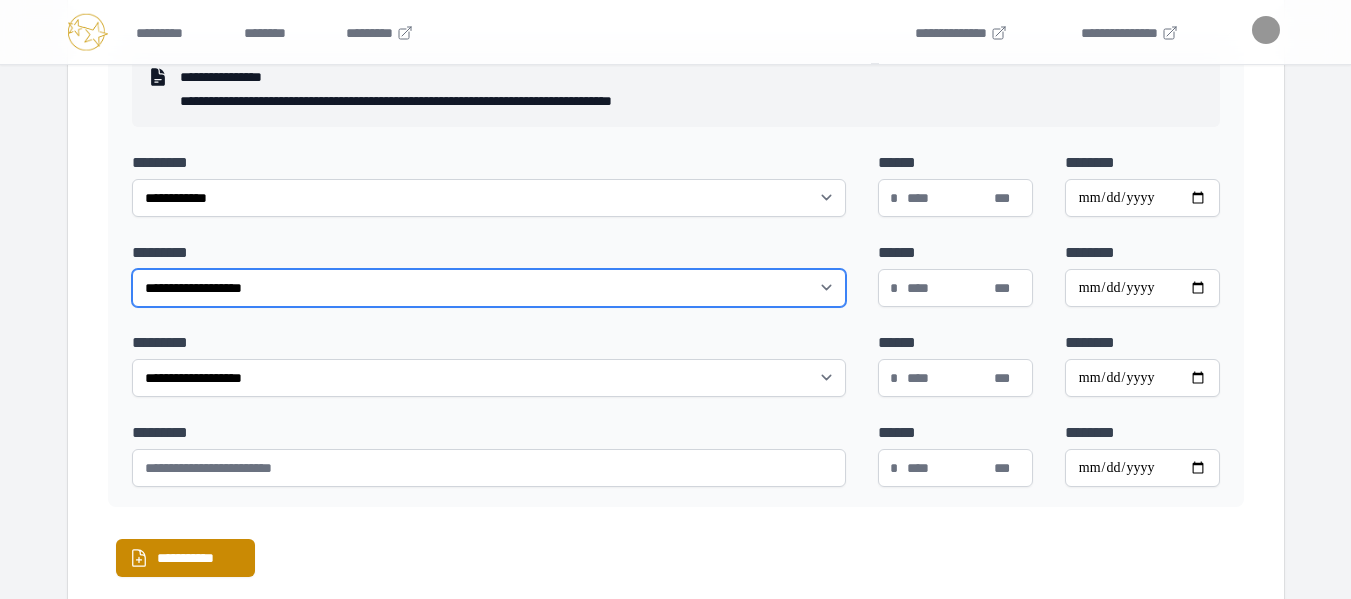 click on "**********" at bounding box center (489, 288) 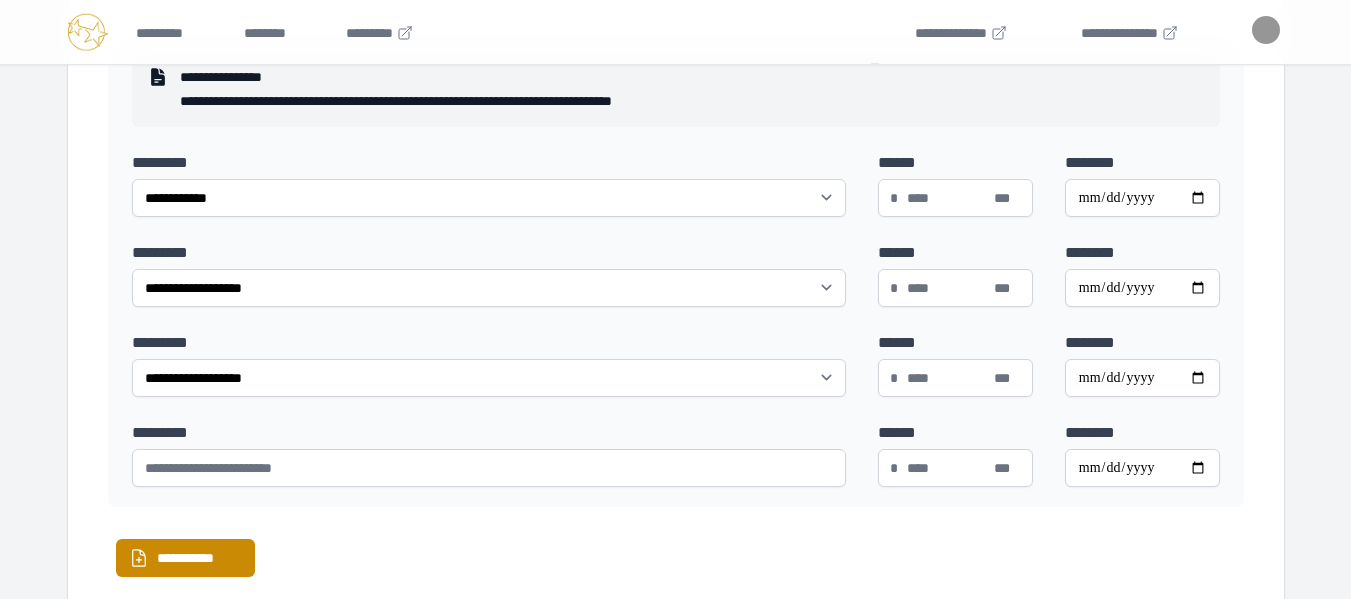 click on "**********" at bounding box center [676, -378] 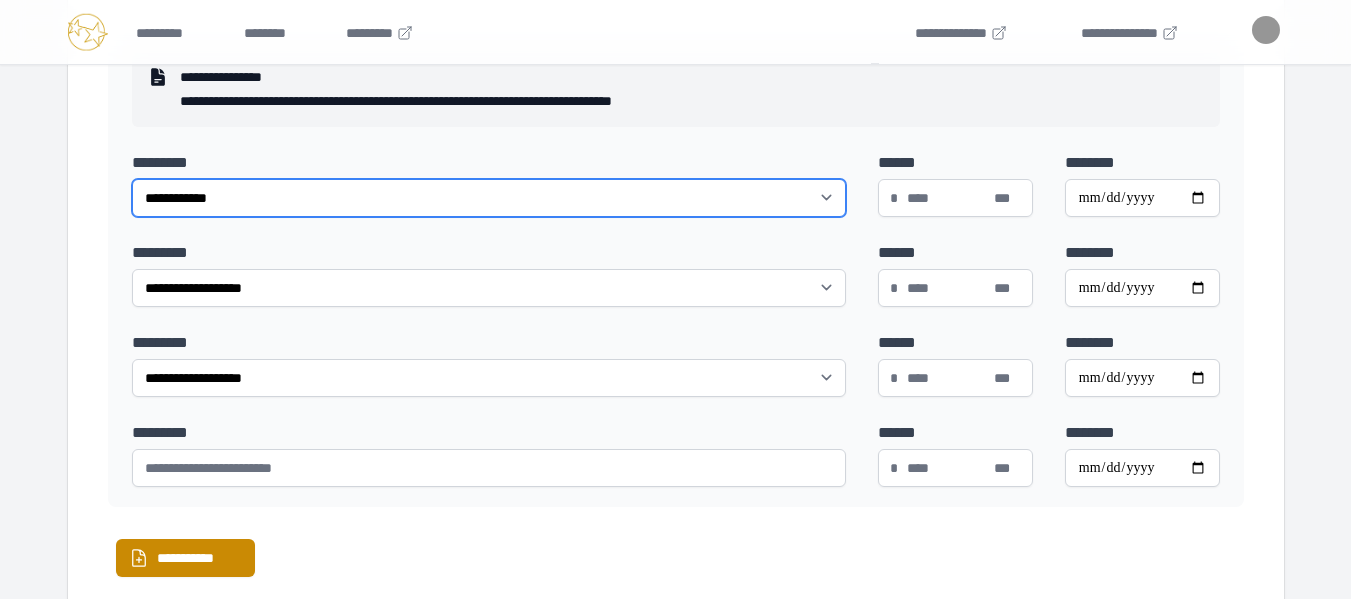 click on "**********" at bounding box center [489, 198] 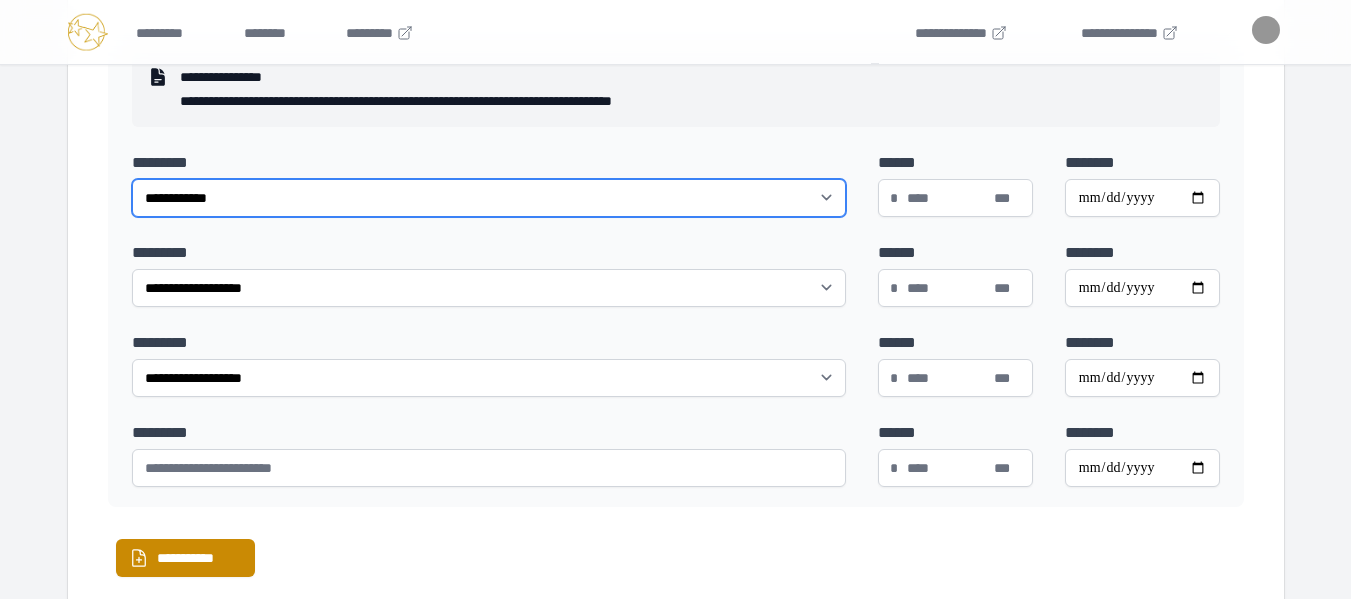 click on "**********" at bounding box center [489, 198] 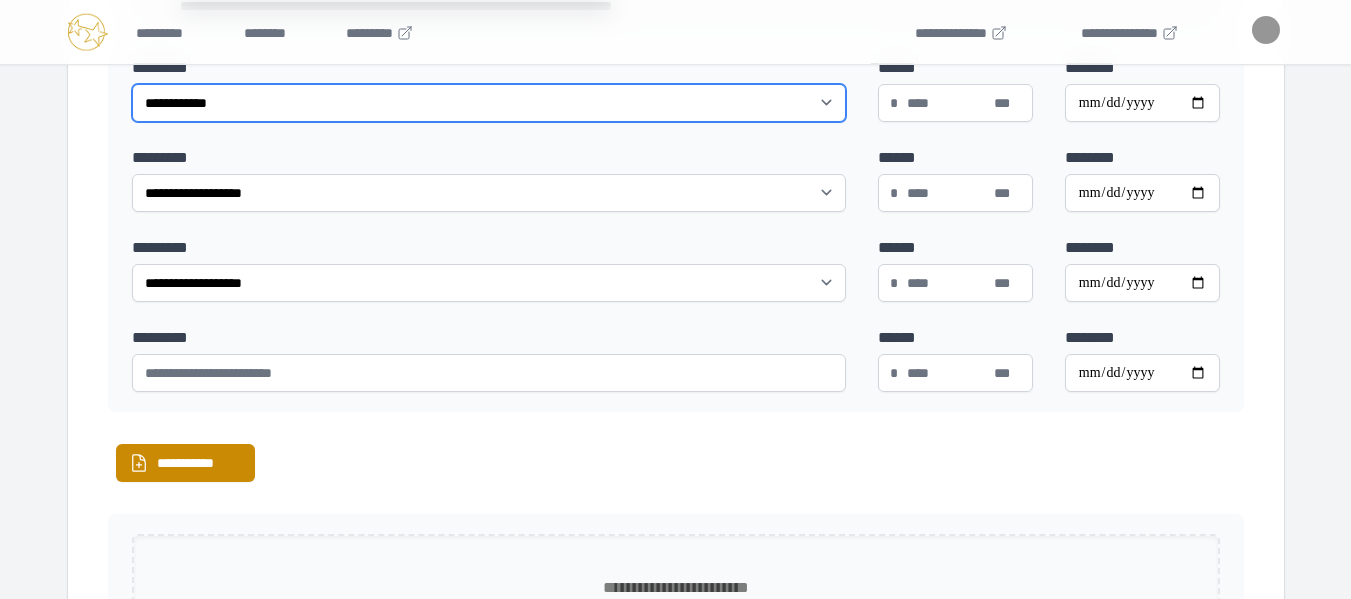 scroll, scrollTop: 2600, scrollLeft: 0, axis: vertical 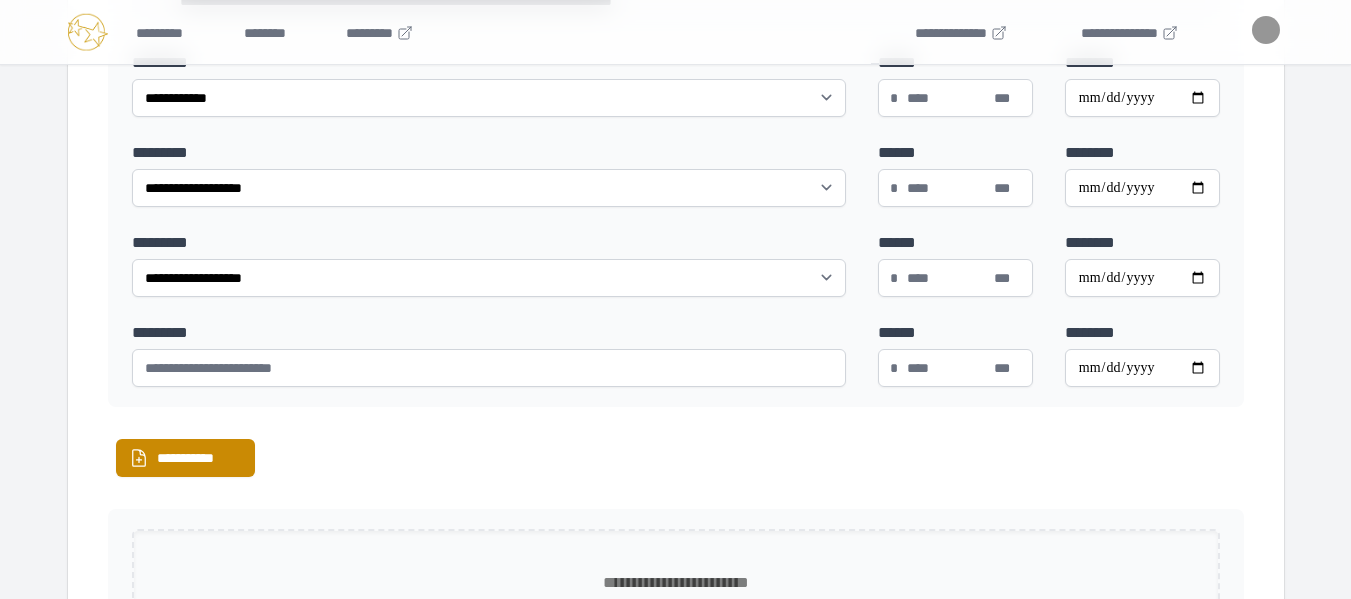 click on "**********" at bounding box center (676, -478) 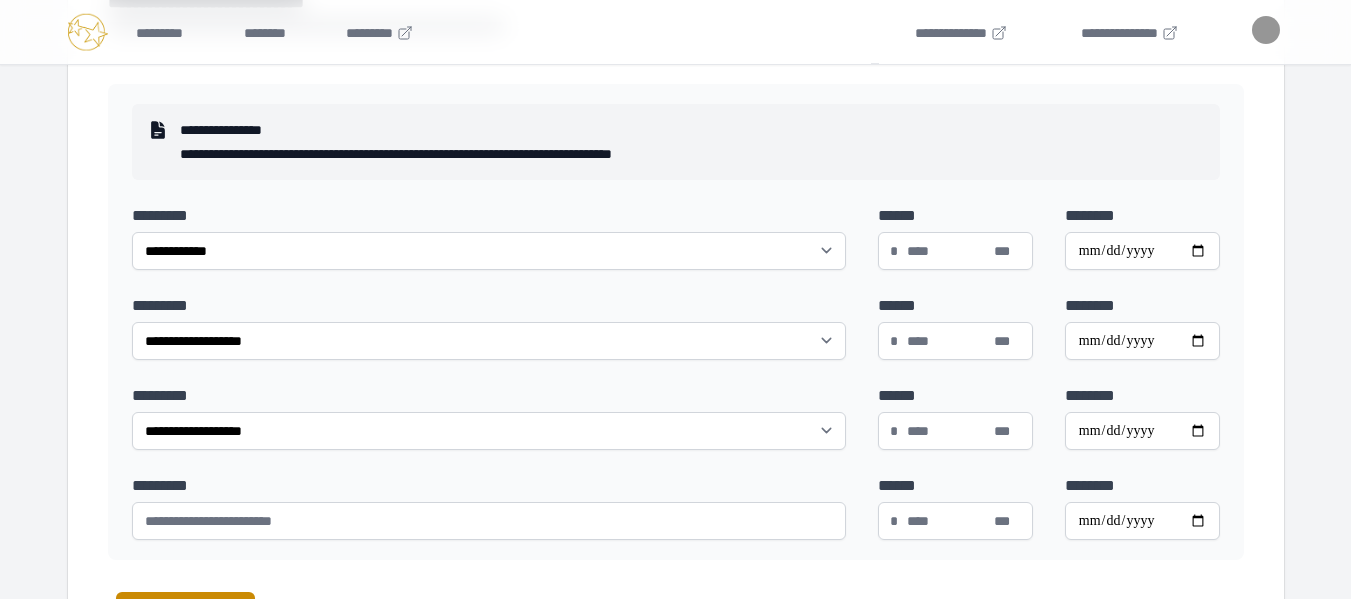 scroll, scrollTop: 2400, scrollLeft: 0, axis: vertical 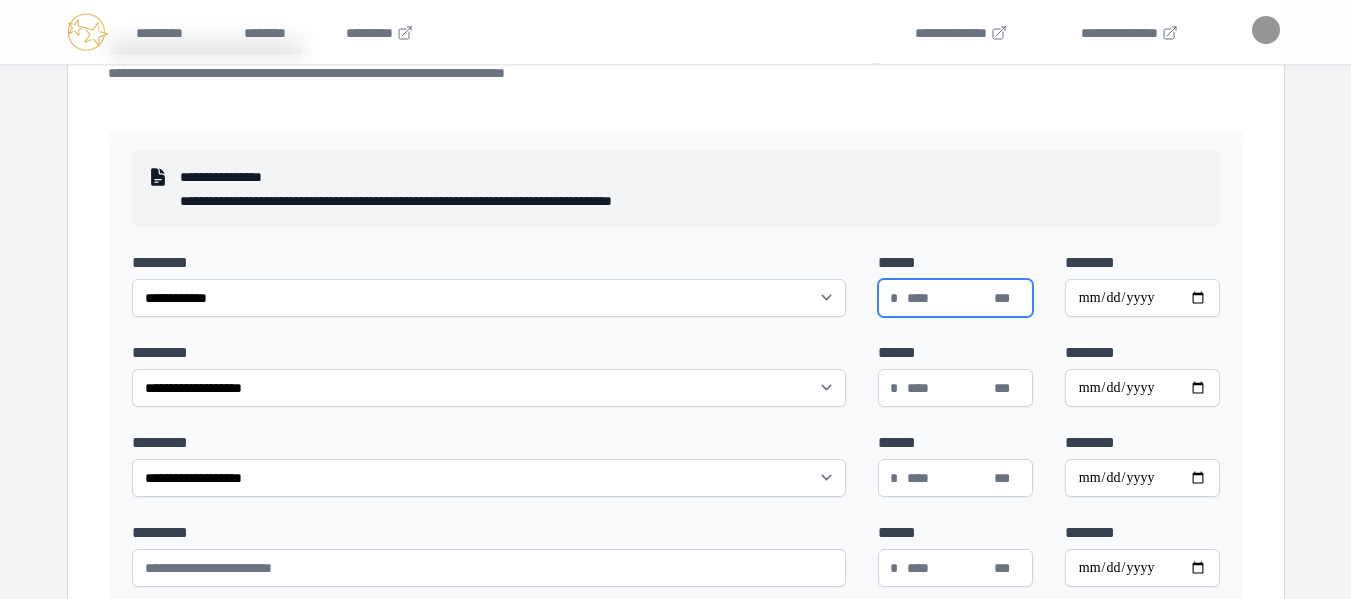 click on "******" at bounding box center [955, 298] 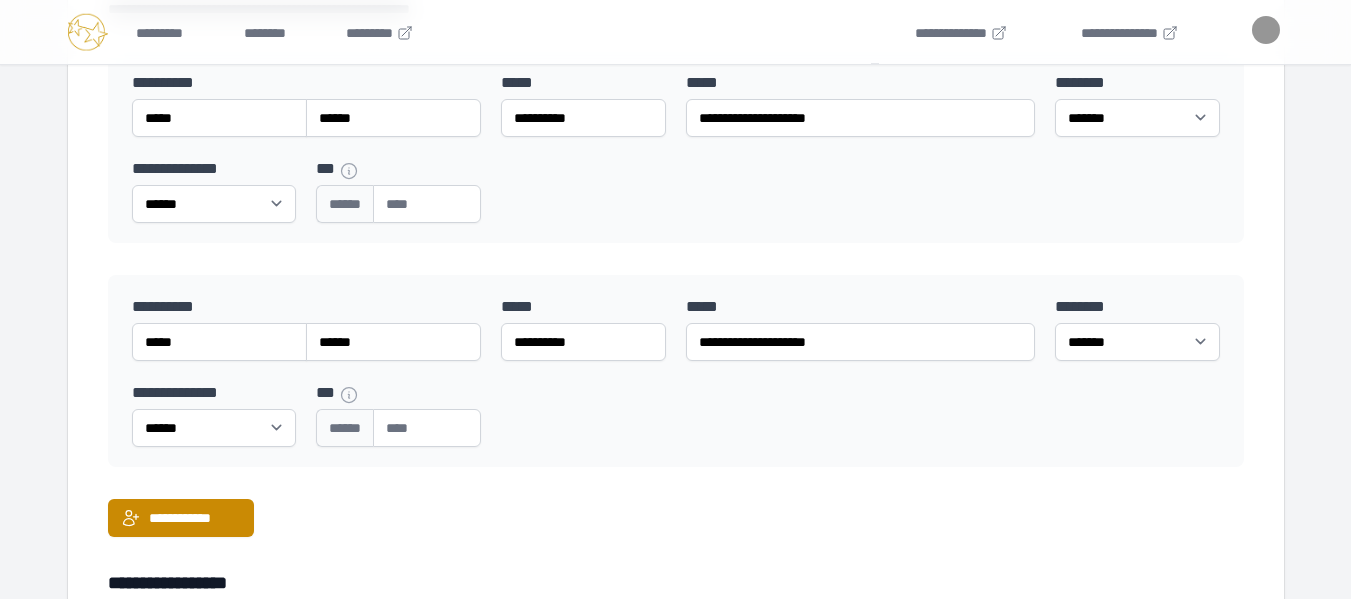 scroll, scrollTop: 0, scrollLeft: 0, axis: both 